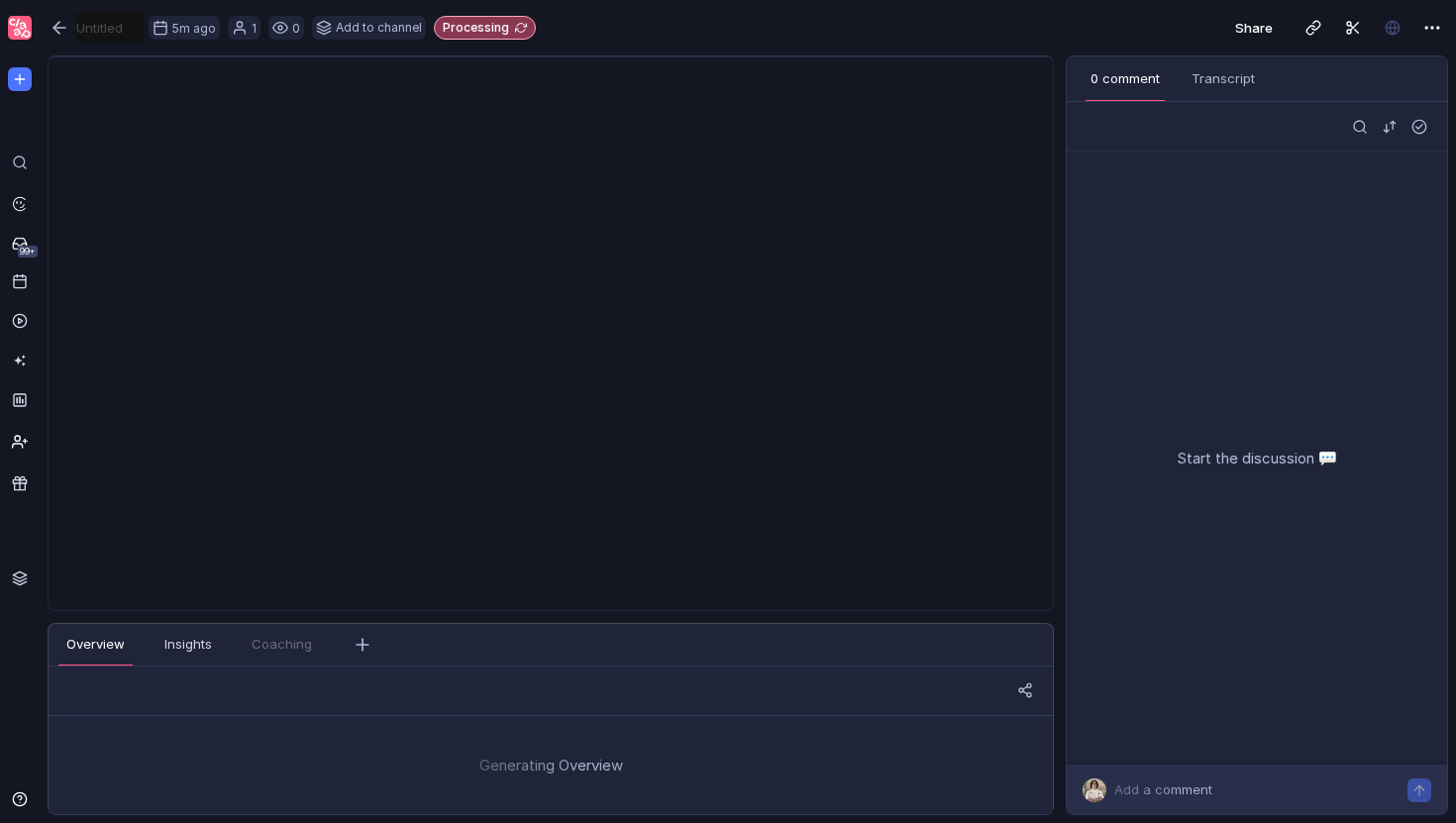 scroll, scrollTop: 0, scrollLeft: 0, axis: both 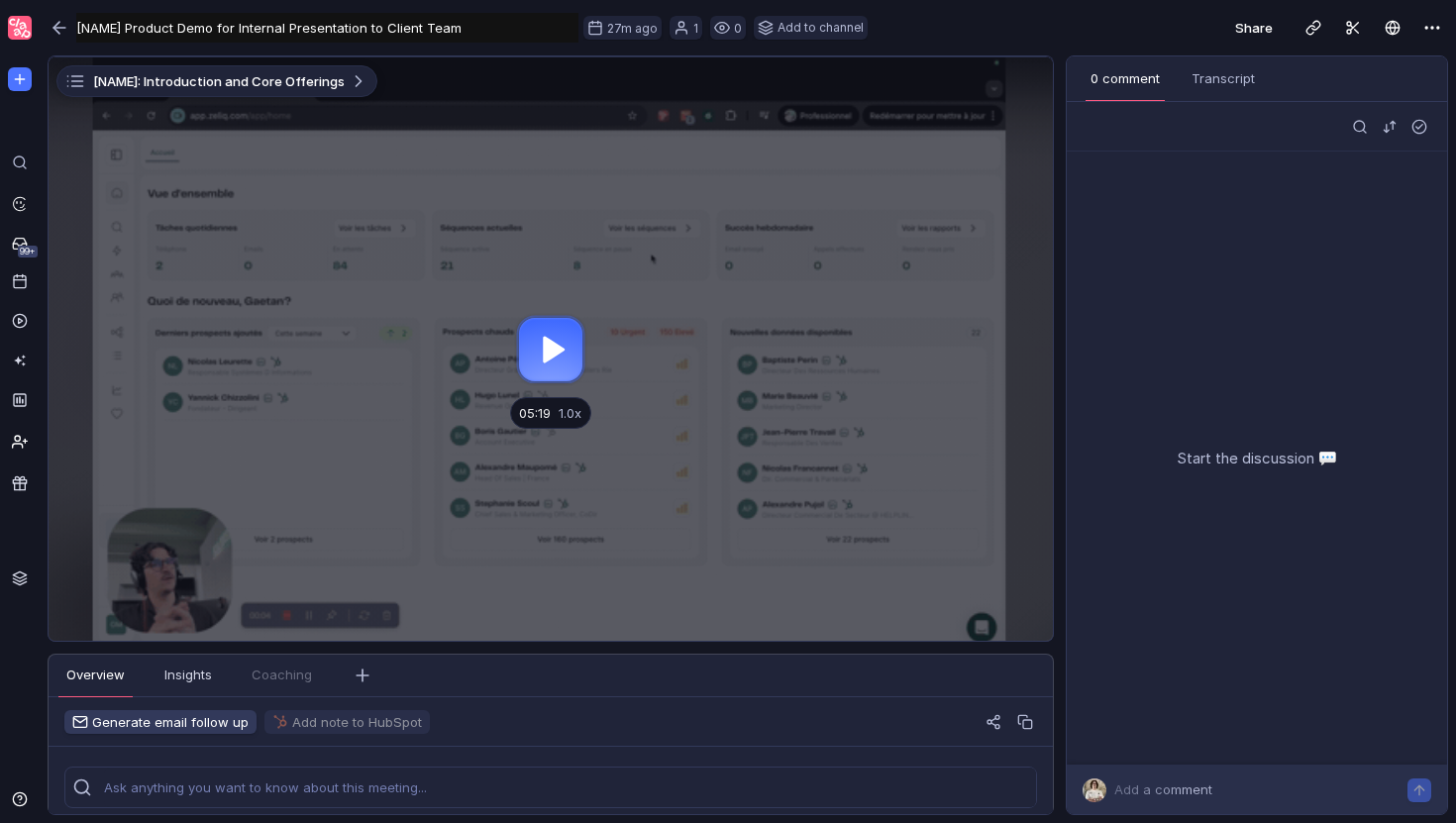 click on "[NAME] Product Demo for Internal Presentation to Client Team" at bounding box center (327, 28) 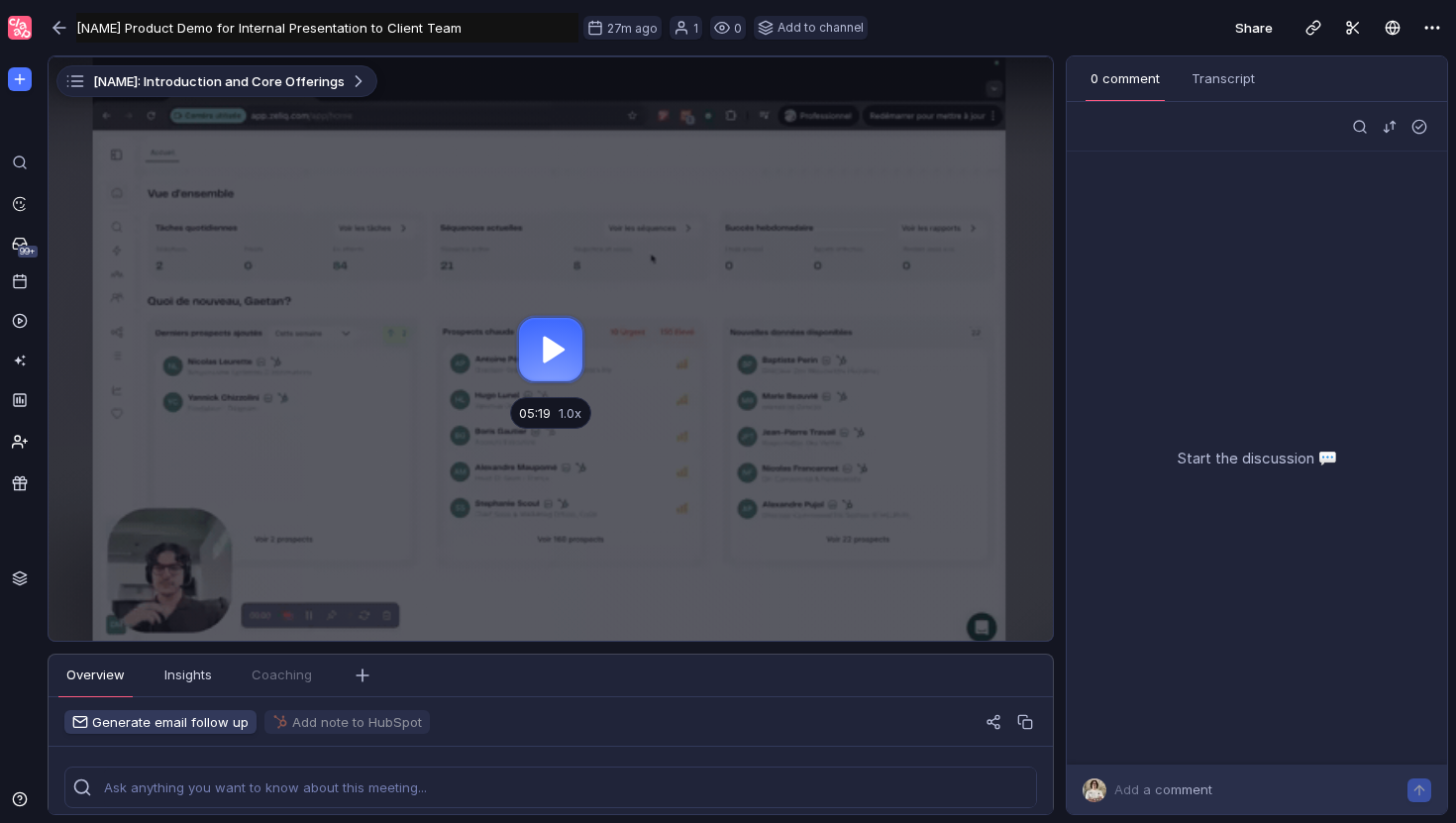 click on "[NAME] Product Demo for Internal Presentation to Client Team" at bounding box center [327, 28] 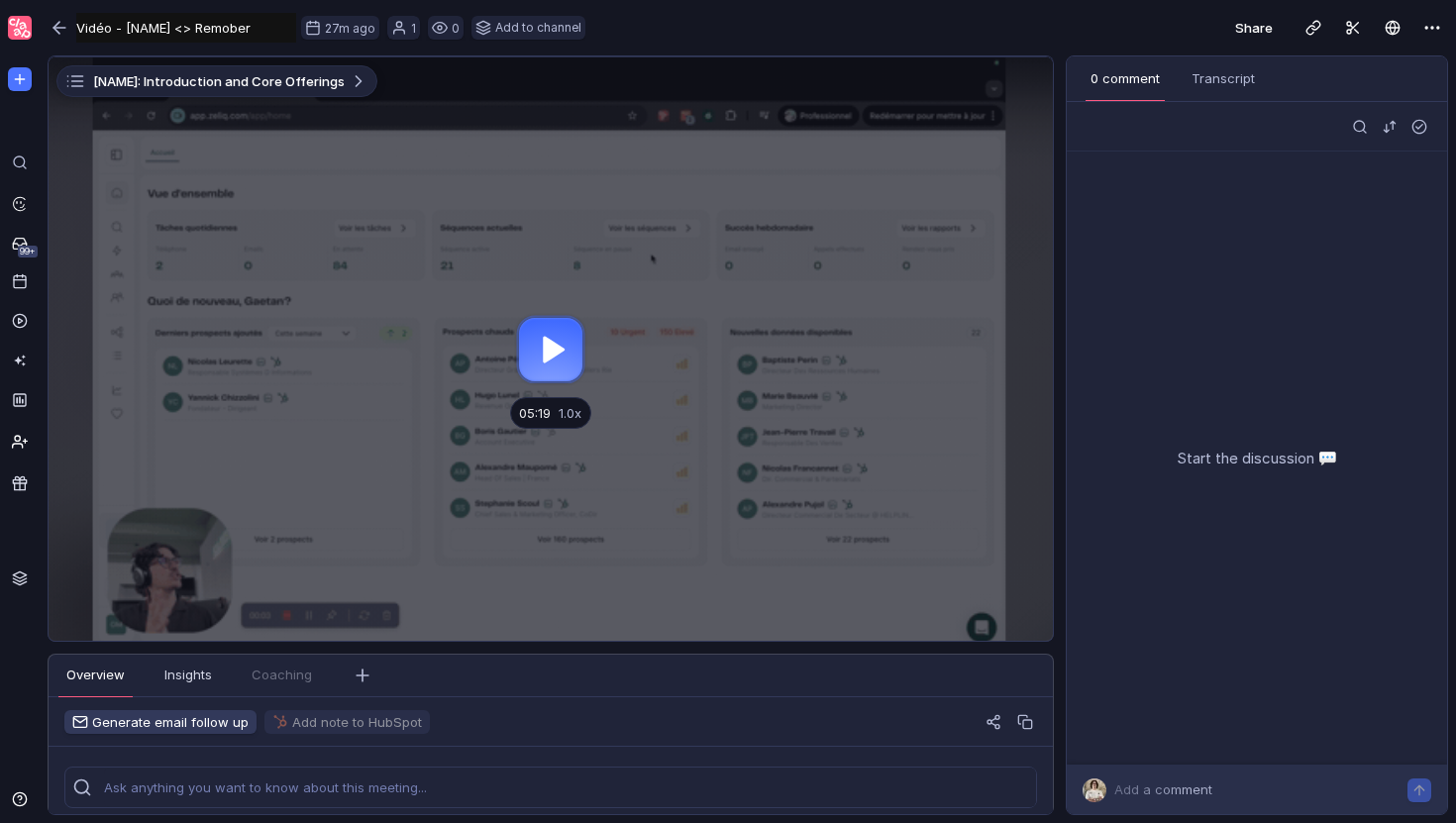 type on "Vidéo - [NAME] <> Remober" 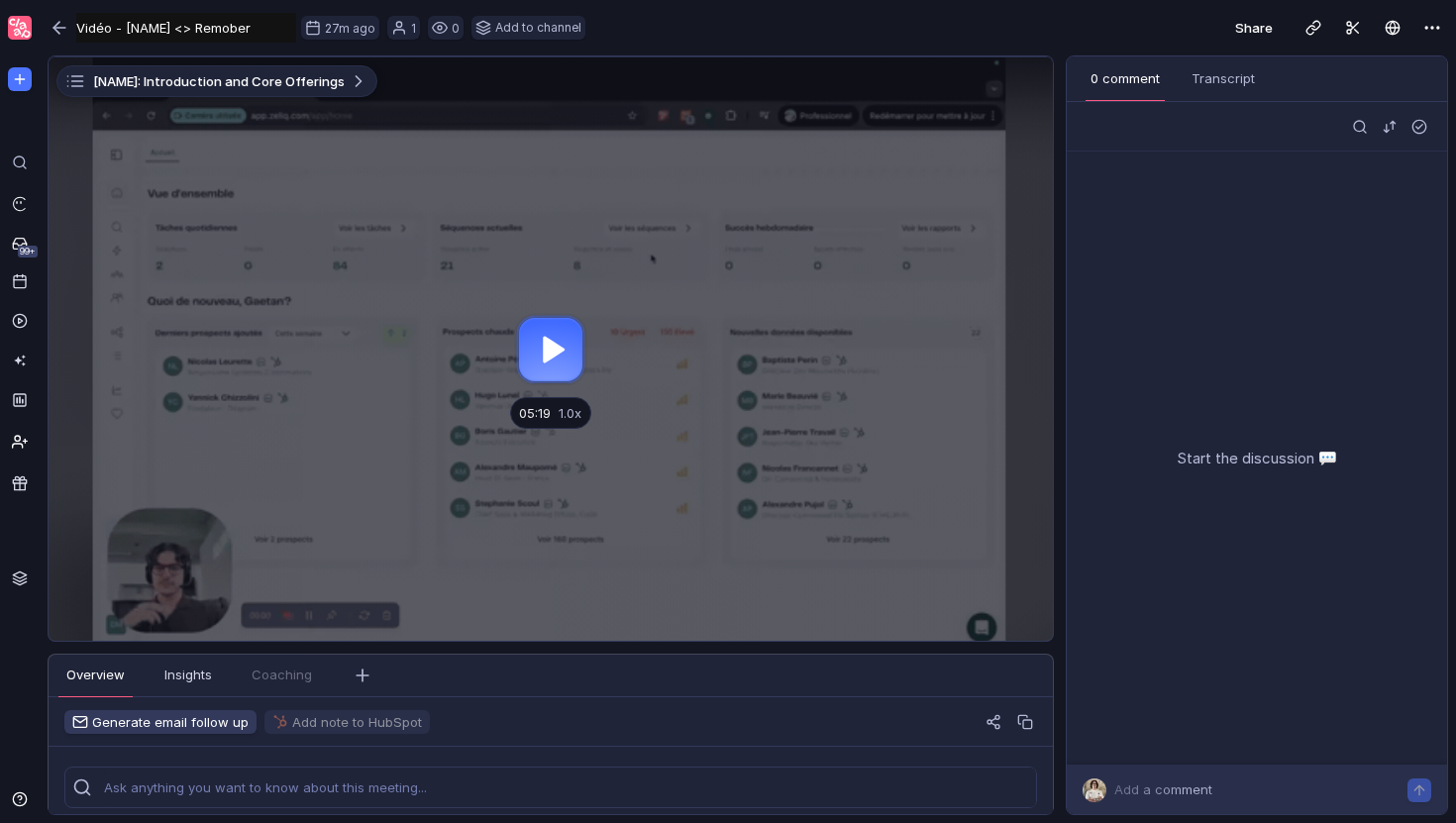 click on "Share" at bounding box center (1026, 28) 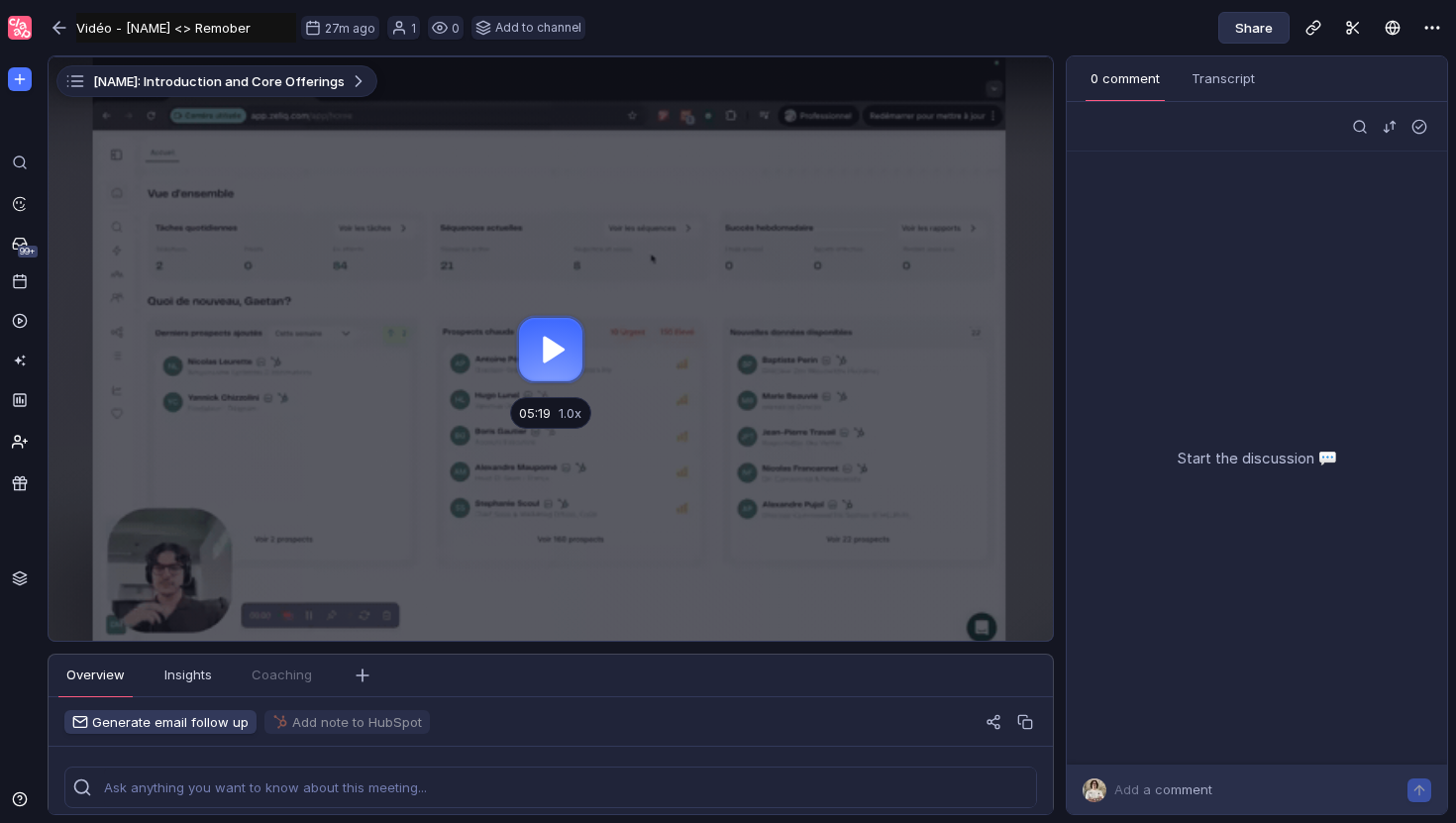 click on "Share" at bounding box center (1254, 28) 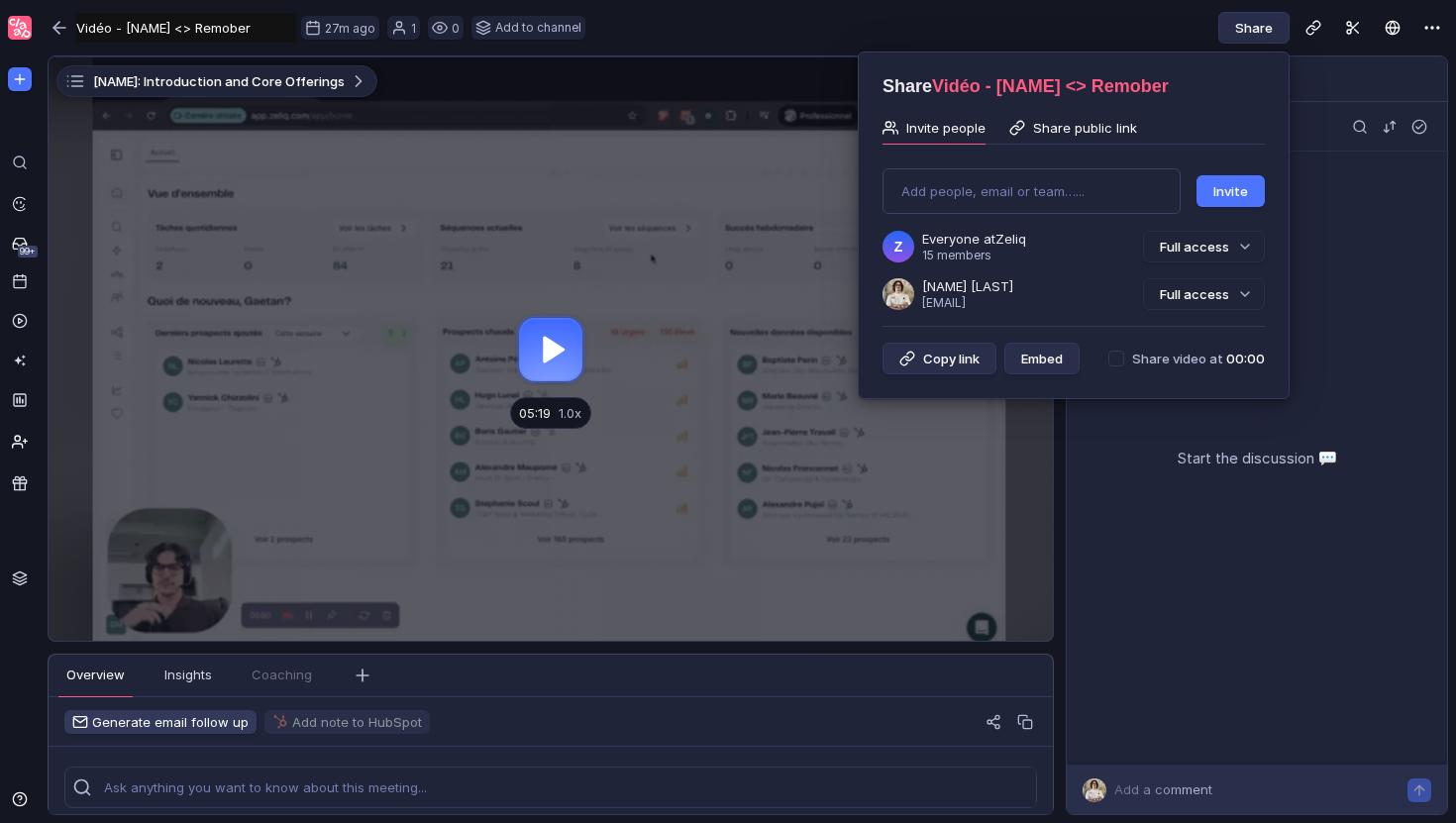 click on "Share public link" at bounding box center [1085, 128] 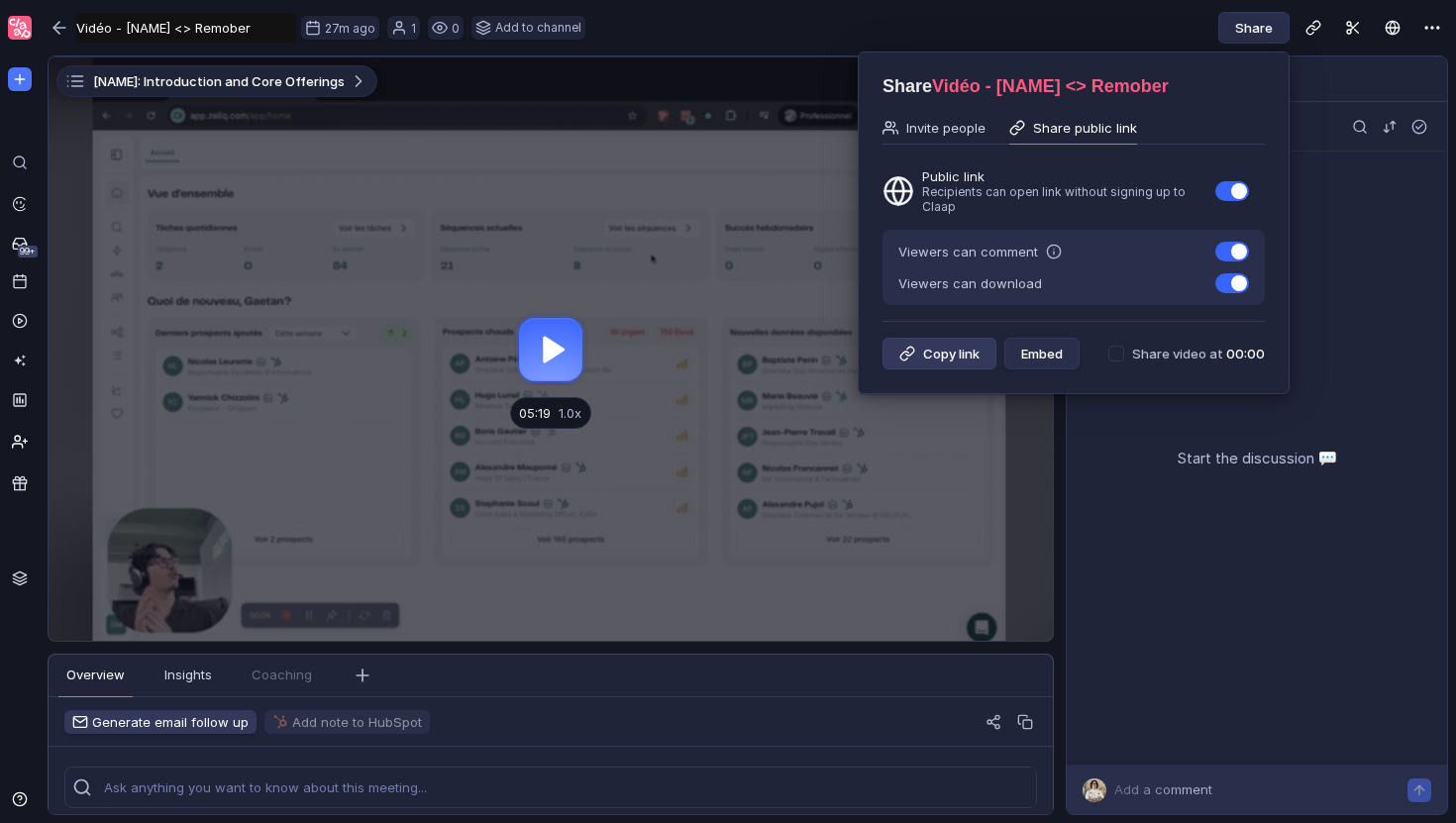 click on "Copy link" at bounding box center [939, 354] 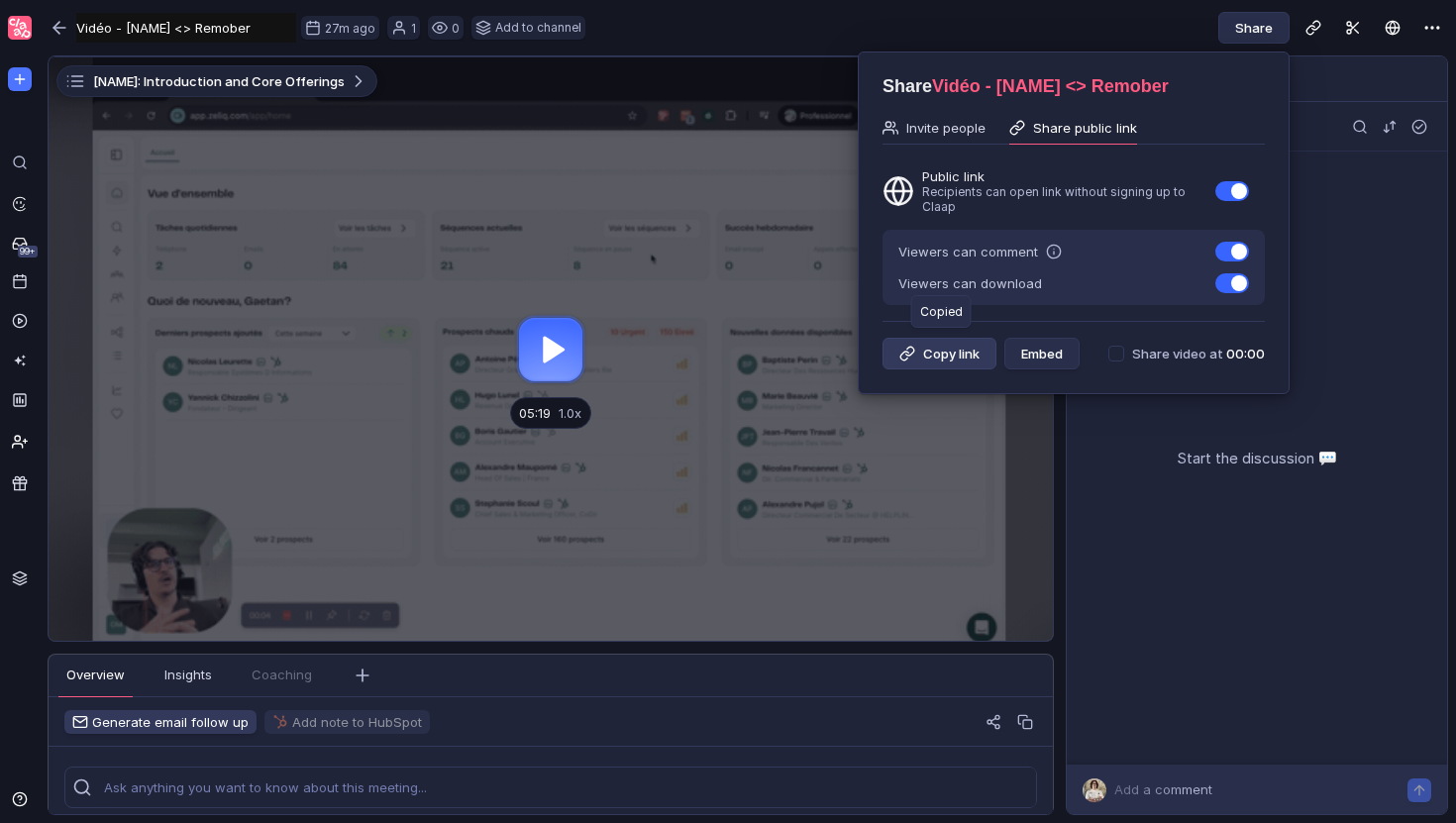 click on "Copy link" at bounding box center [939, 354] 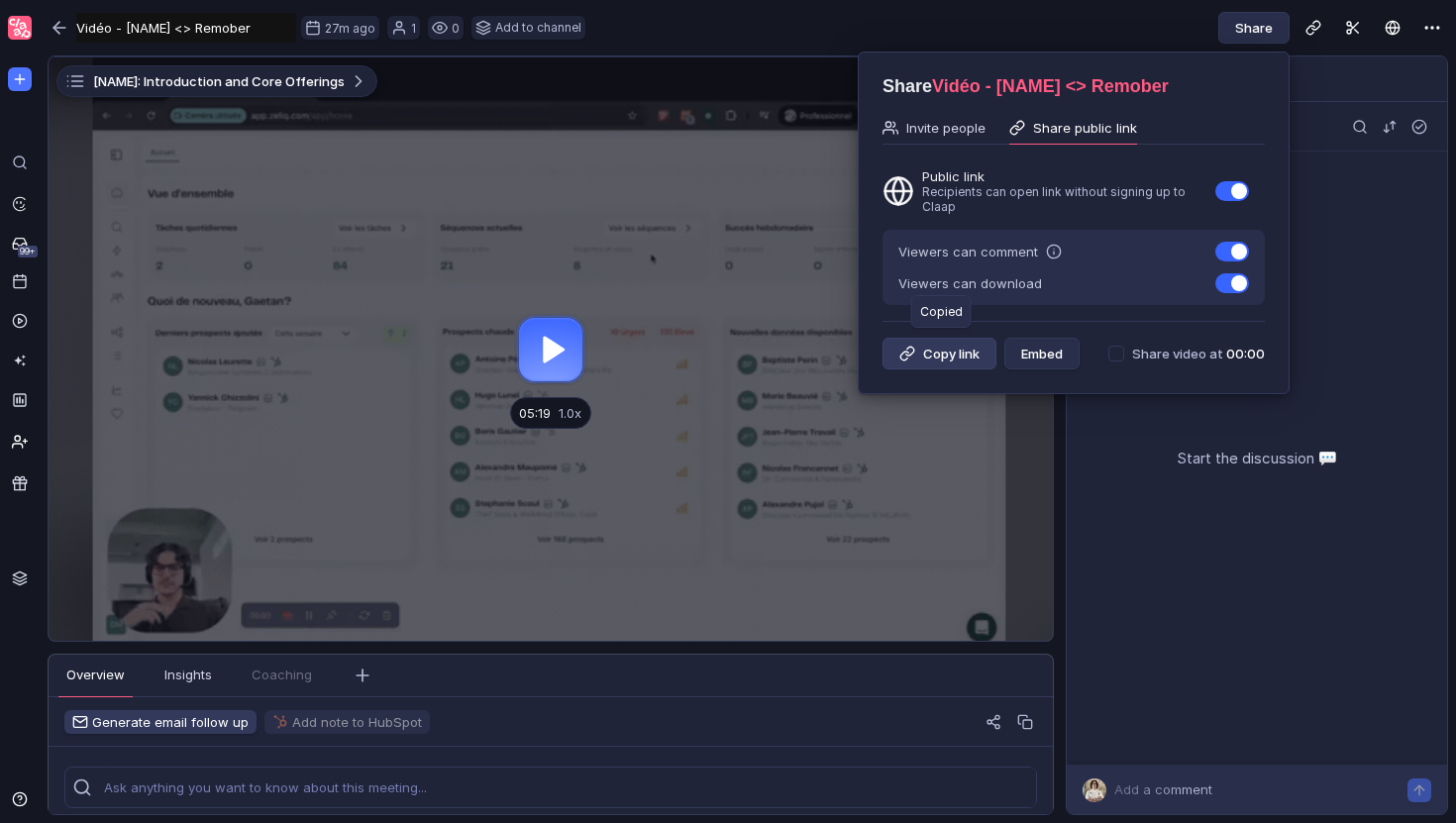 click on "Copy link" at bounding box center [939, 354] 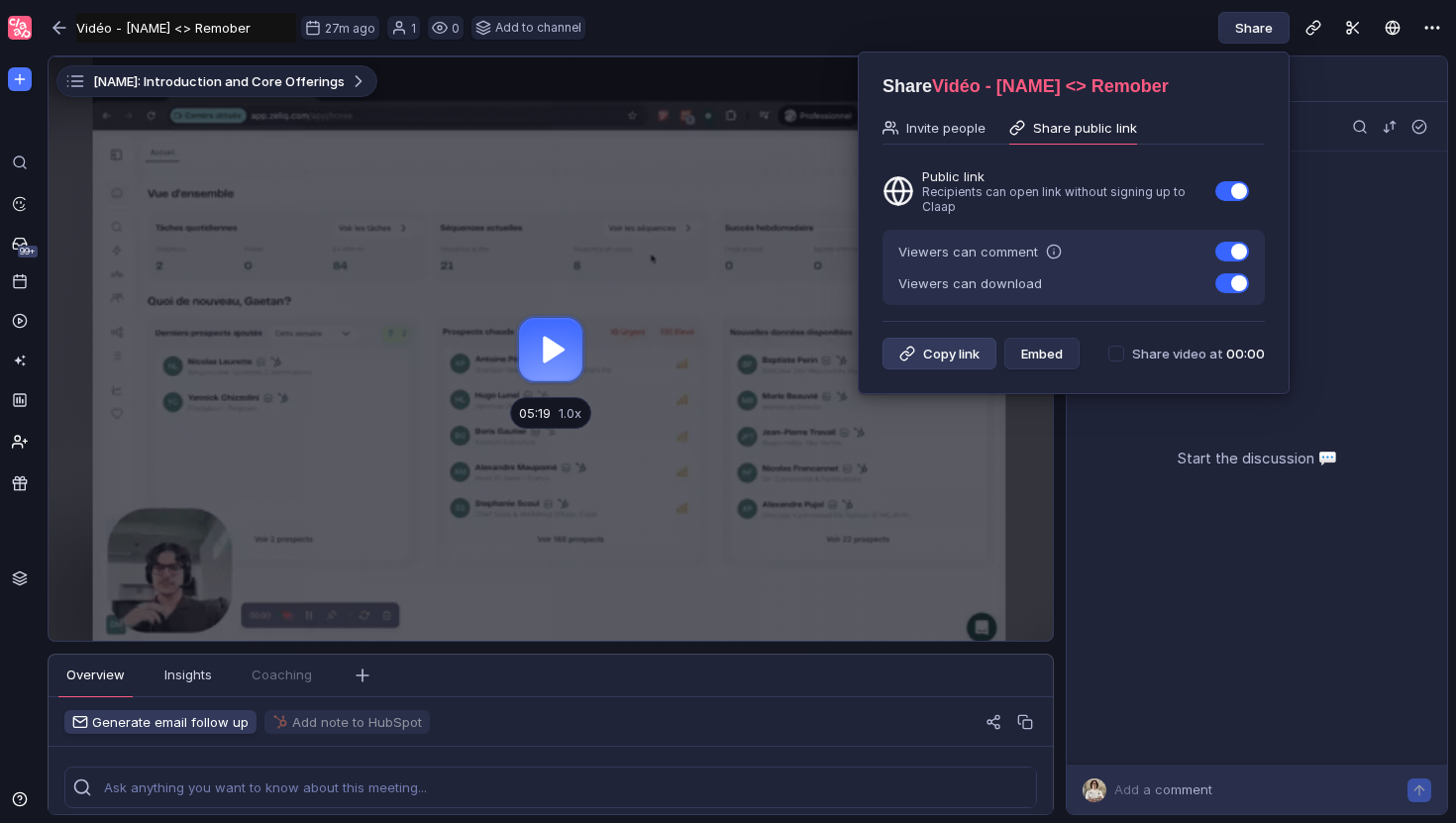 click on "Copy link" at bounding box center (939, 354) 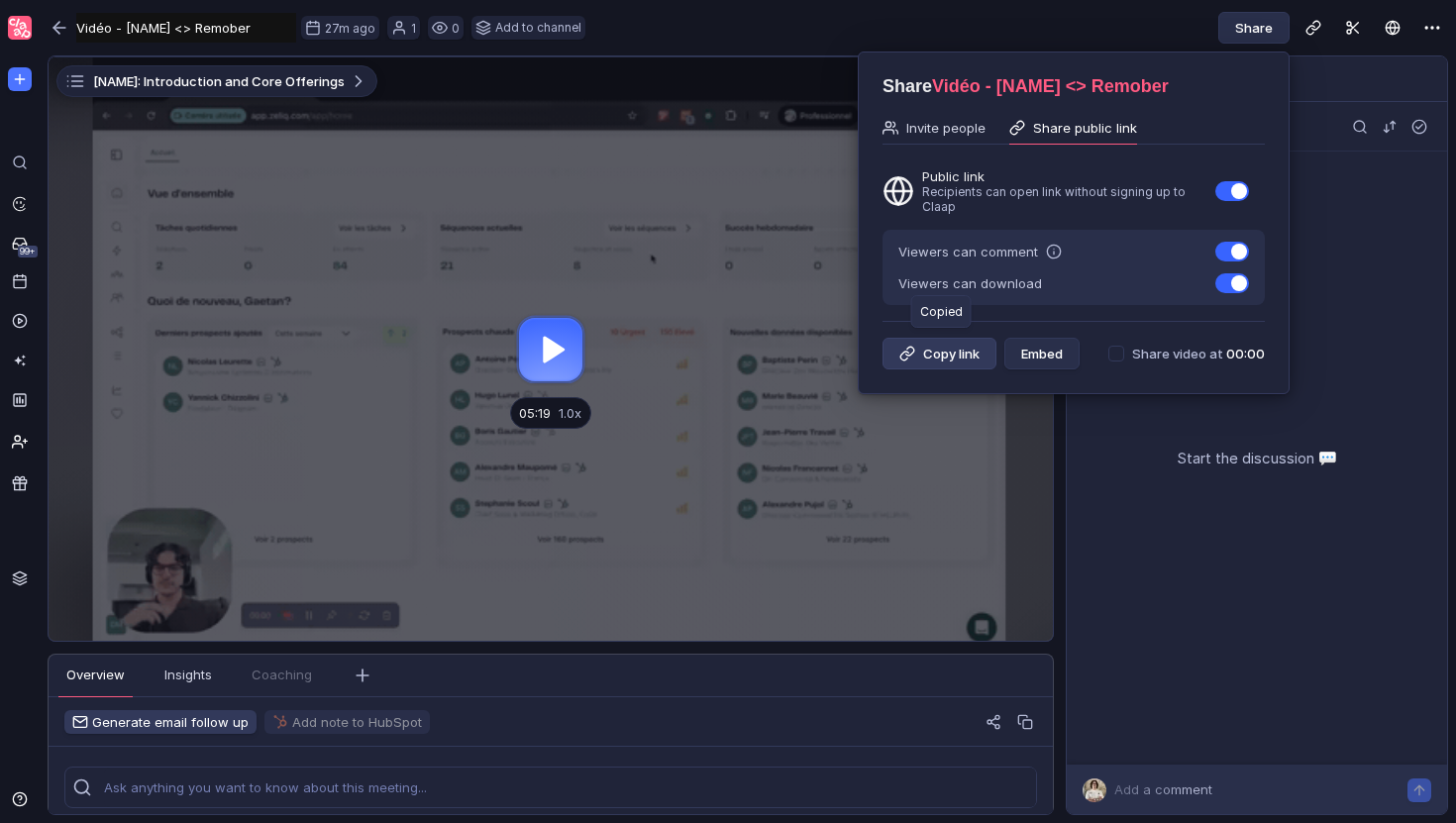 click on "Copy link" at bounding box center [939, 354] 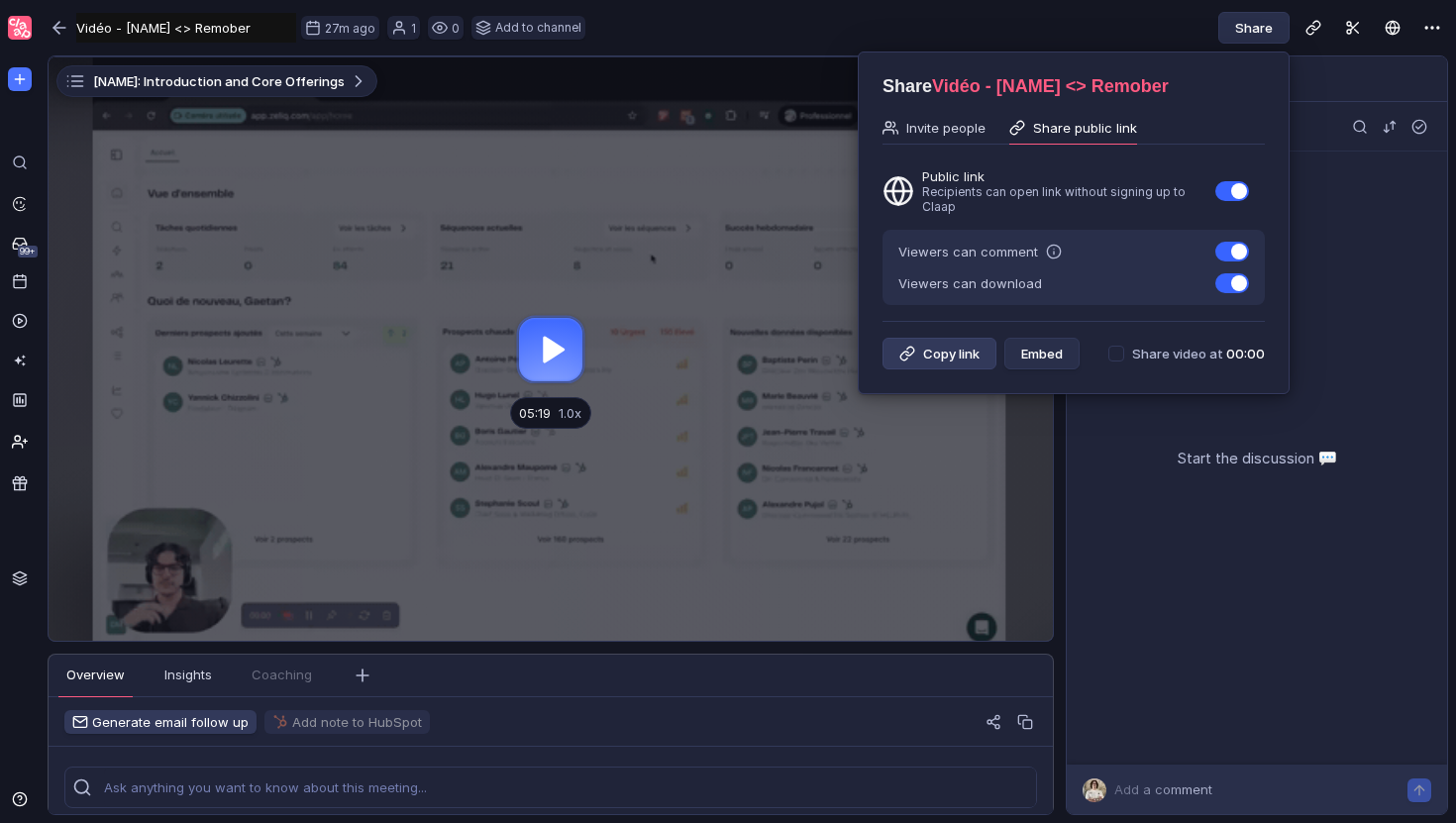 click on "Copy link" at bounding box center (939, 354) 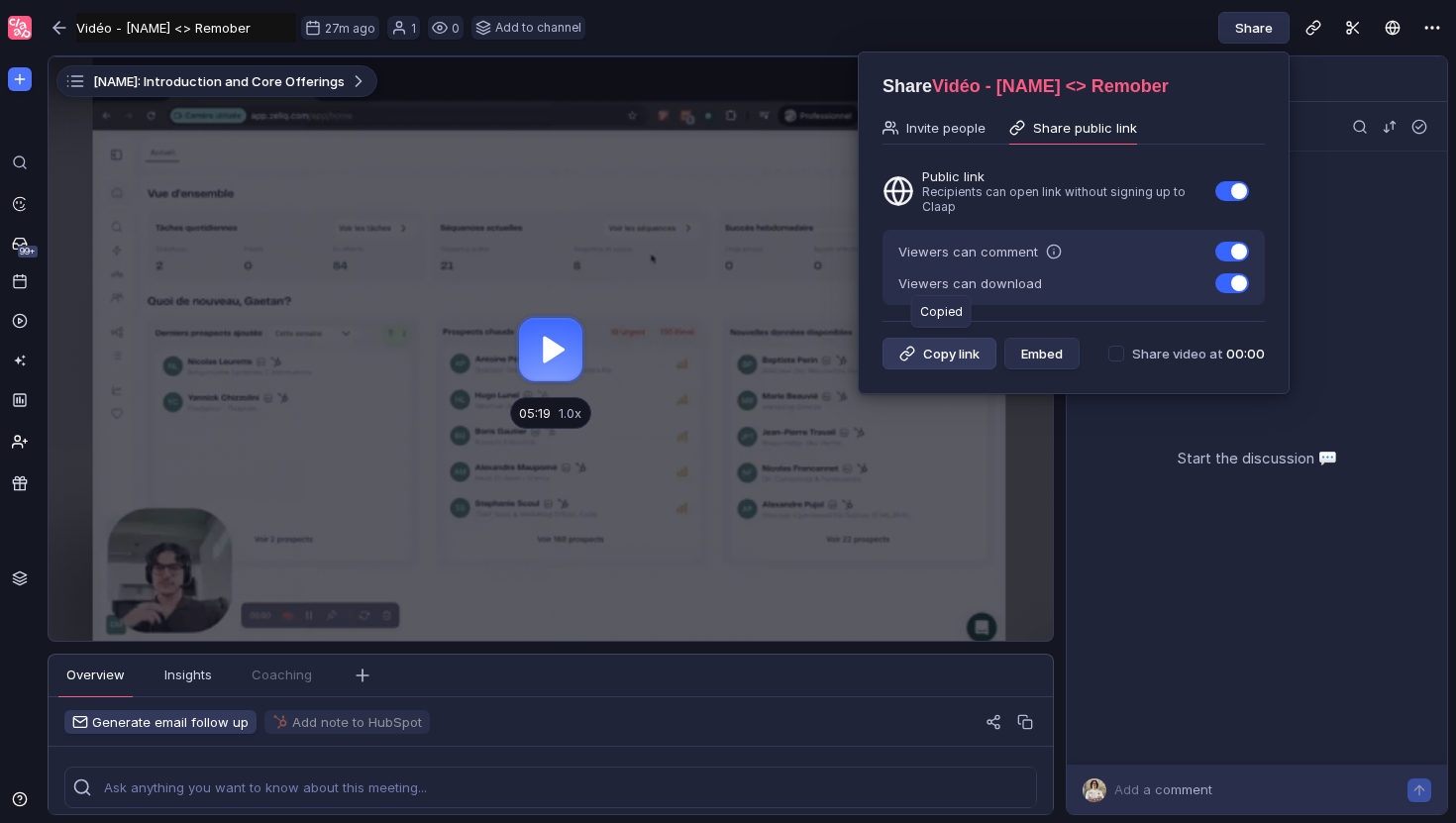 click on "Copy link" at bounding box center (939, 354) 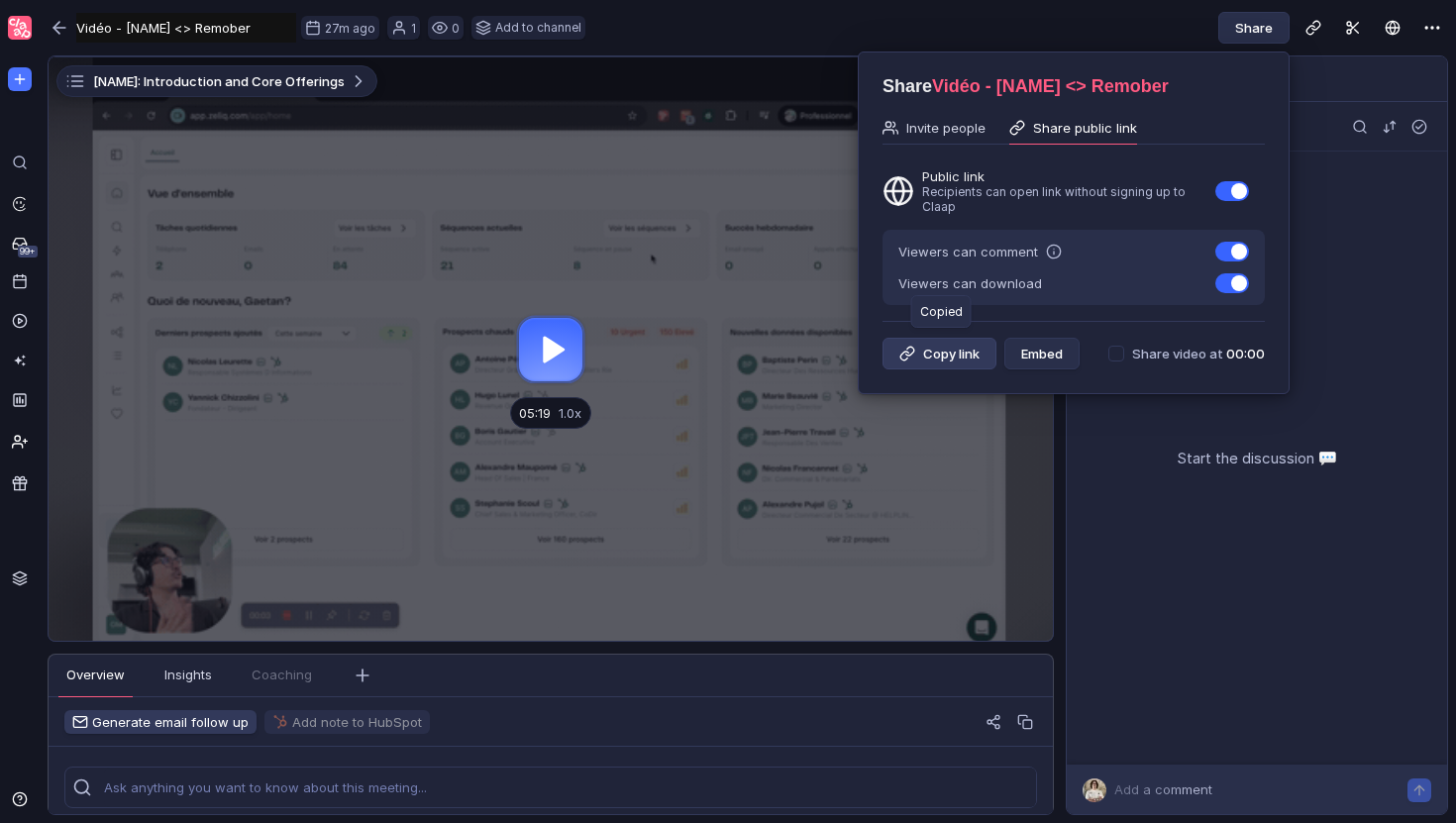 click on "Copy link" at bounding box center [939, 354] 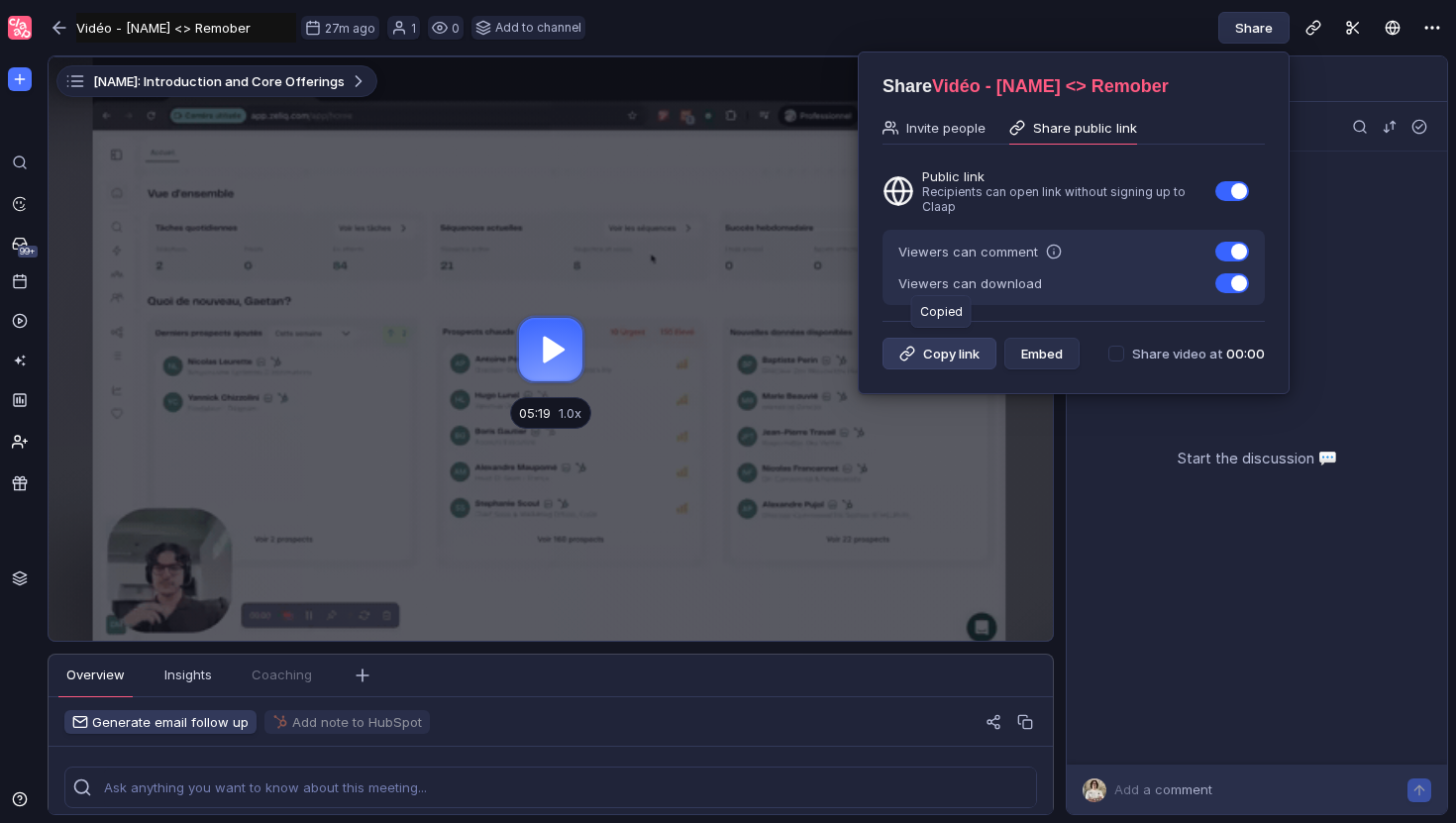 click on "Copy link" at bounding box center (939, 354) 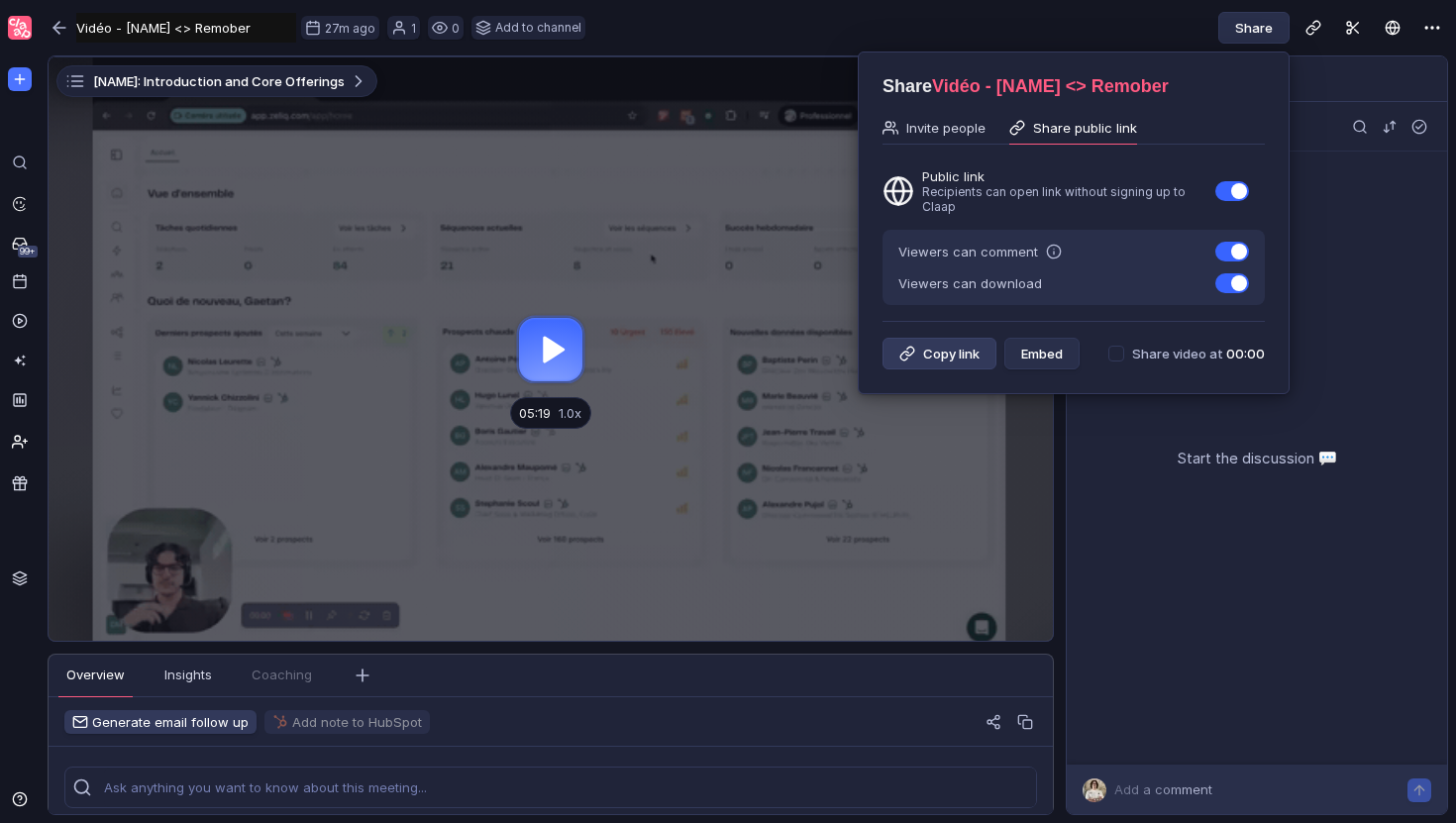 click on "Copy link" at bounding box center (939, 354) 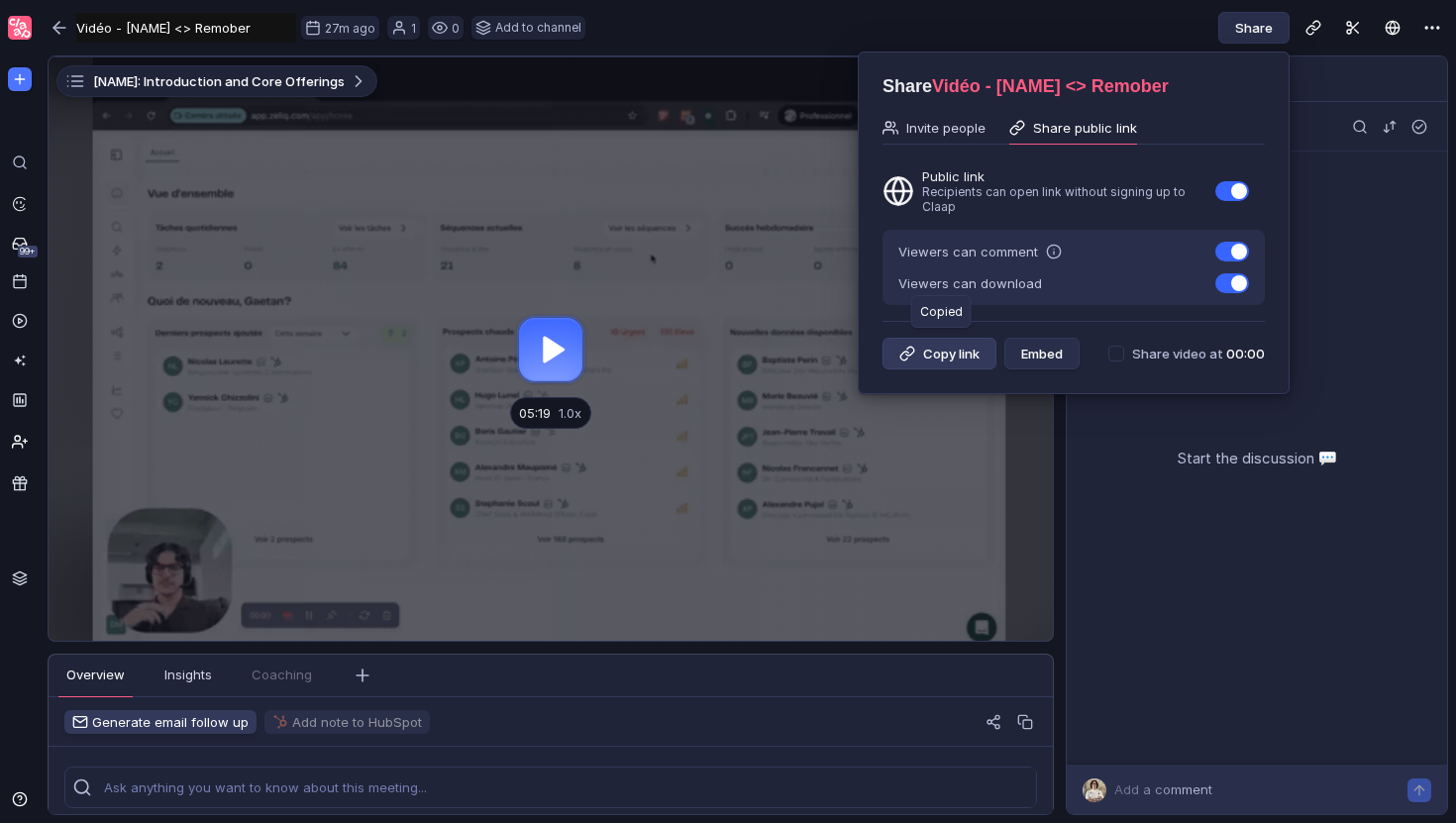 click on "Copy link" at bounding box center (939, 354) 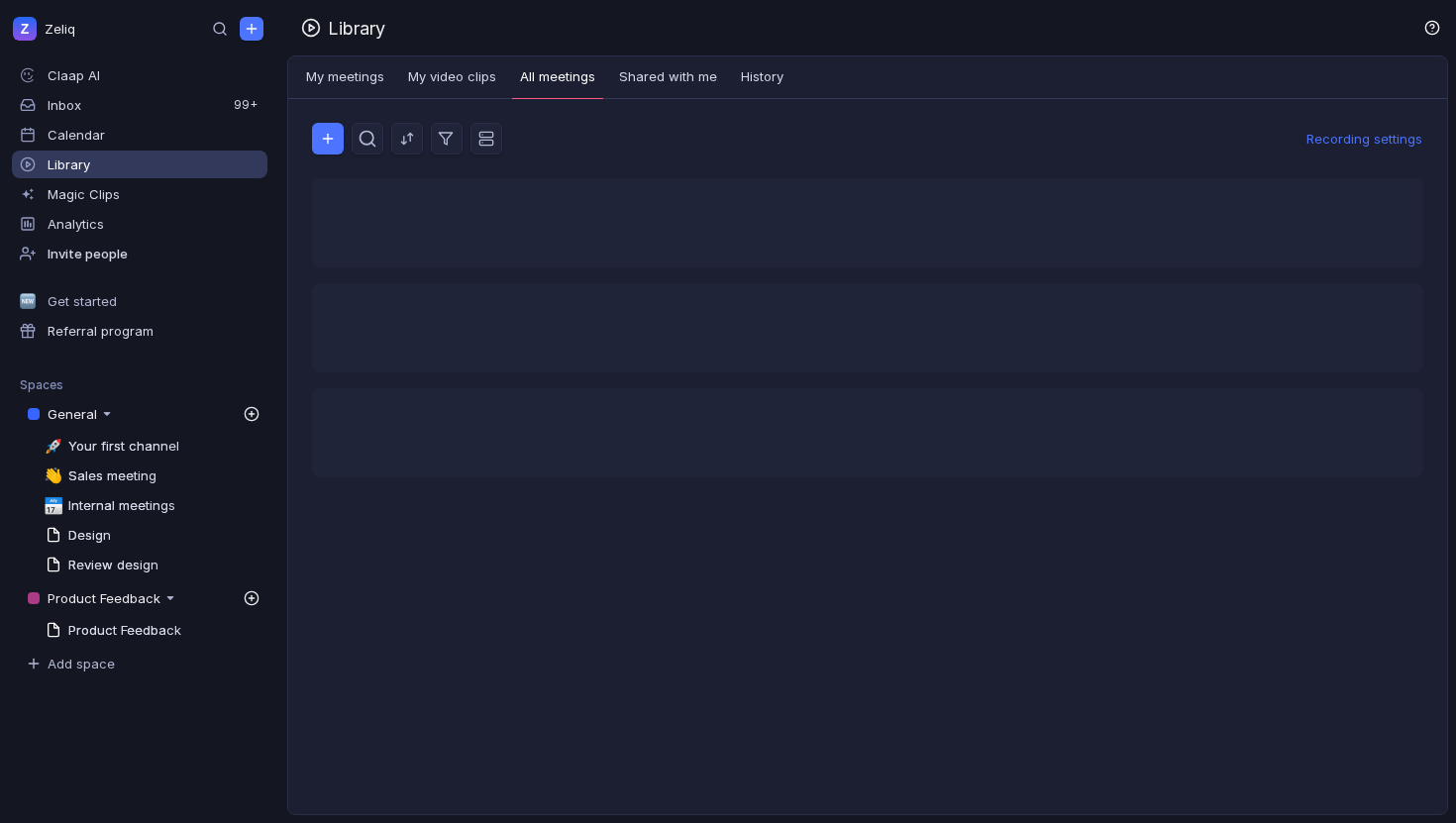 scroll, scrollTop: 0, scrollLeft: 0, axis: both 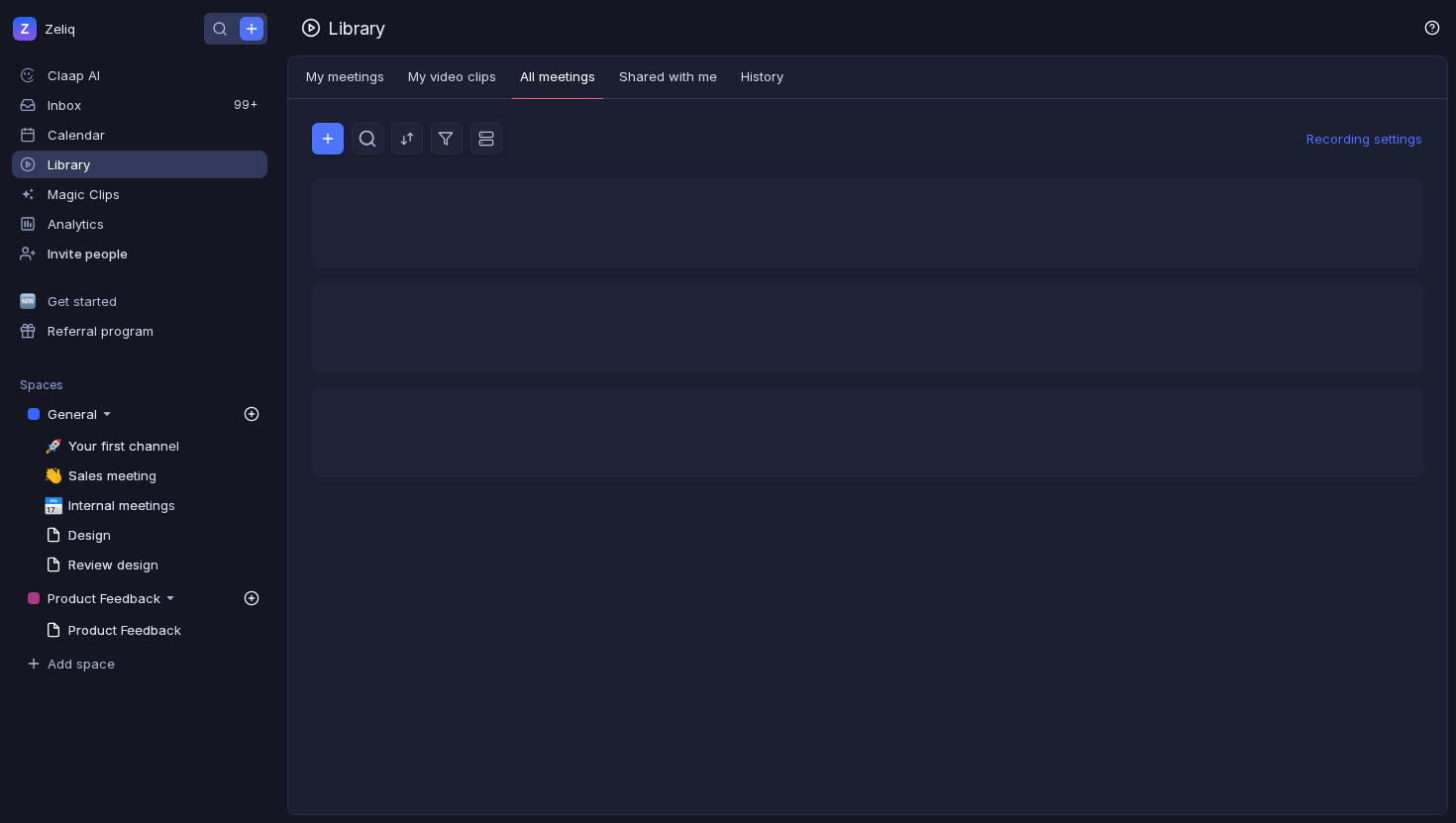 click at bounding box center (236, 29) 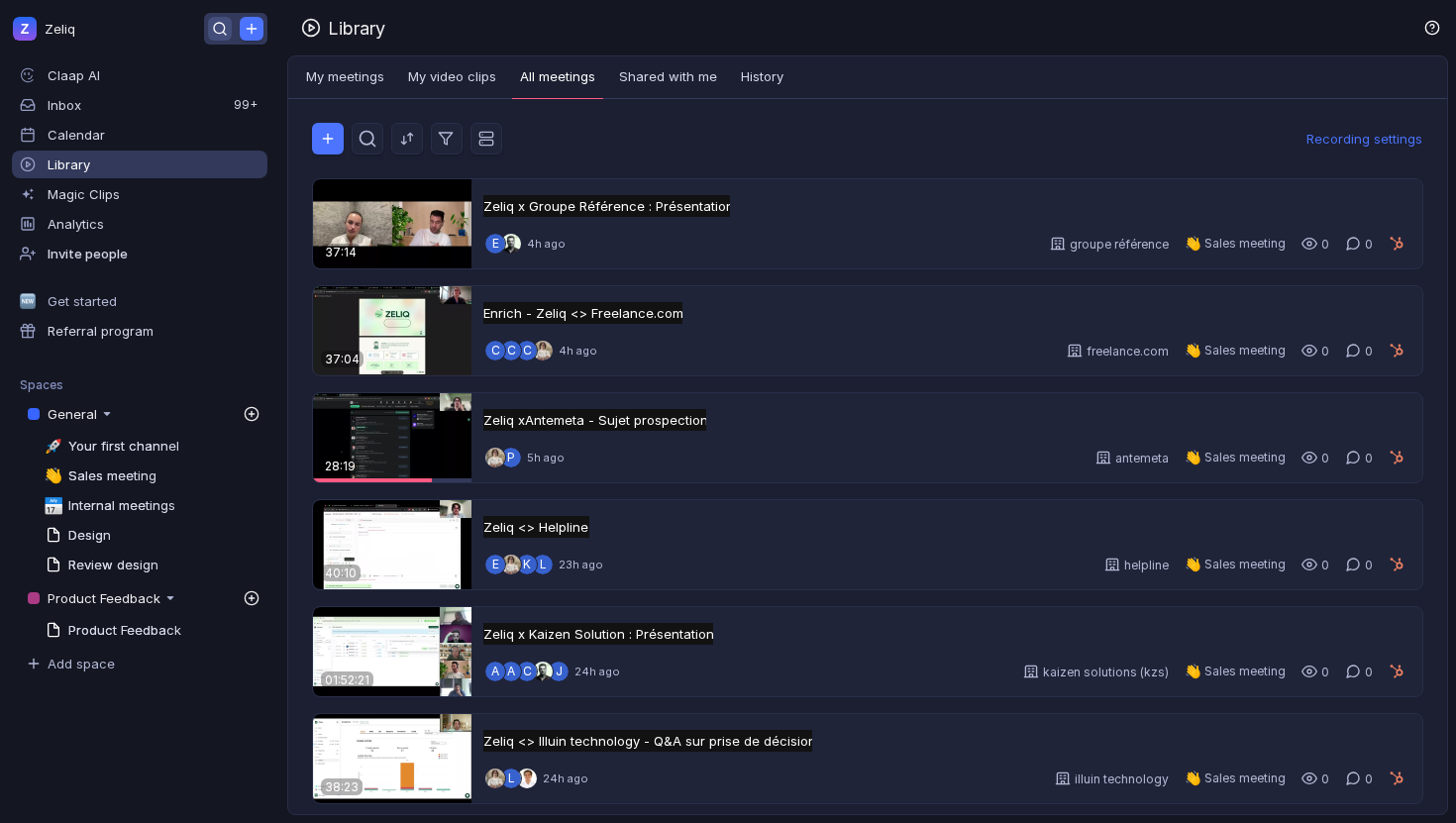 click at bounding box center [220, 29] 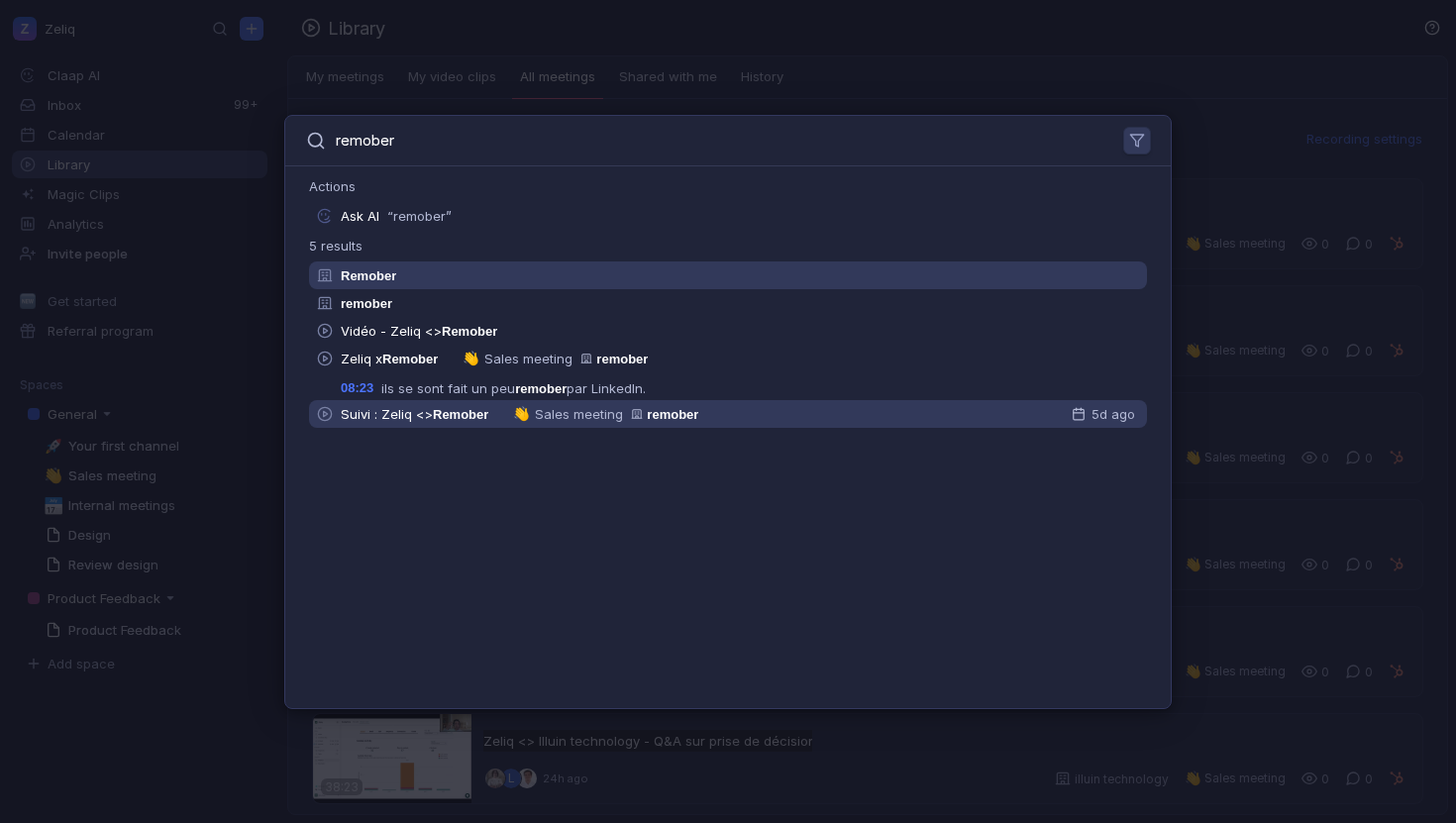 type on "remober" 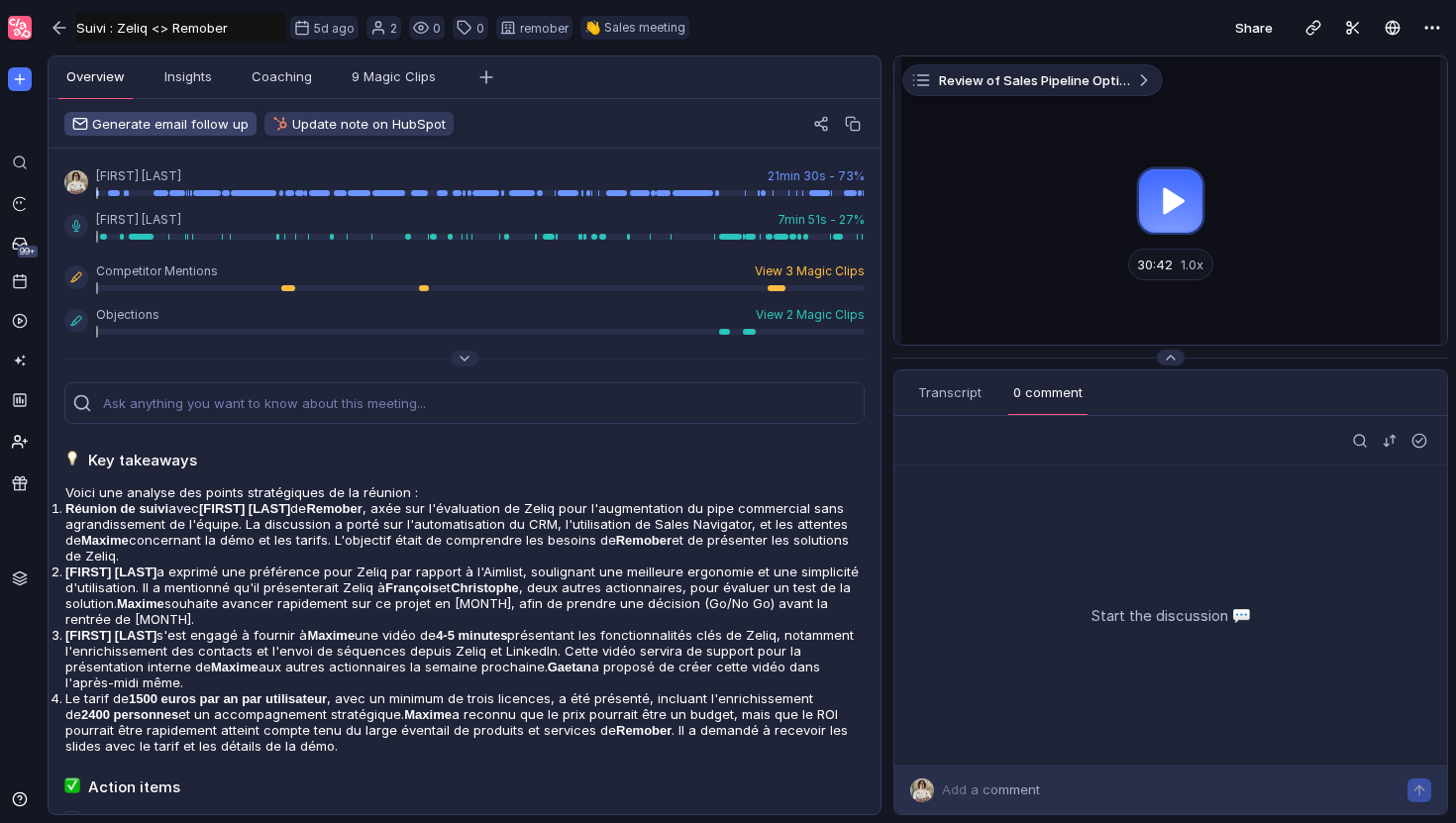 click on "Generate email follow up" at bounding box center [160, 124] 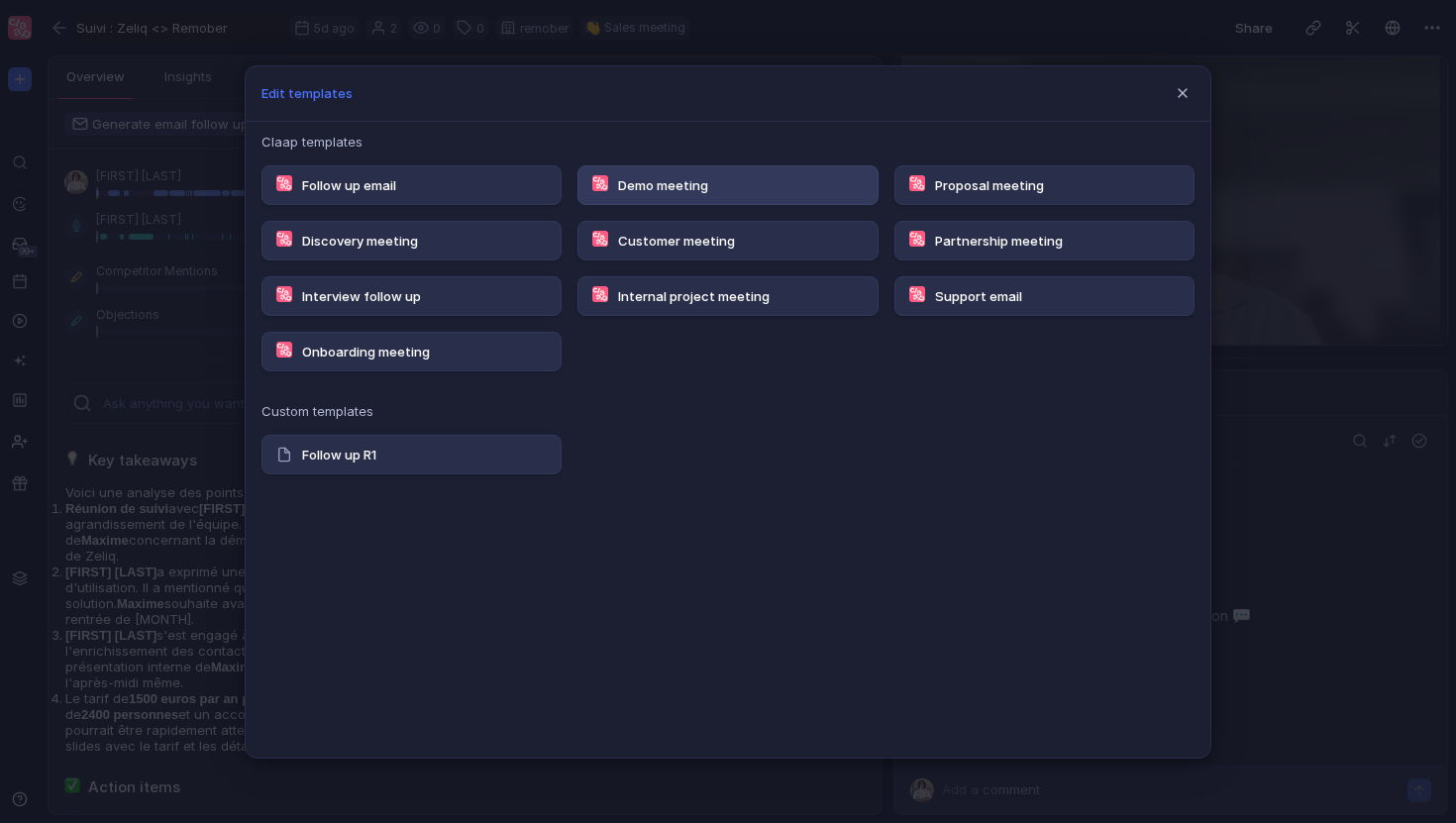 click on "Demo meeting" at bounding box center (727, 185) 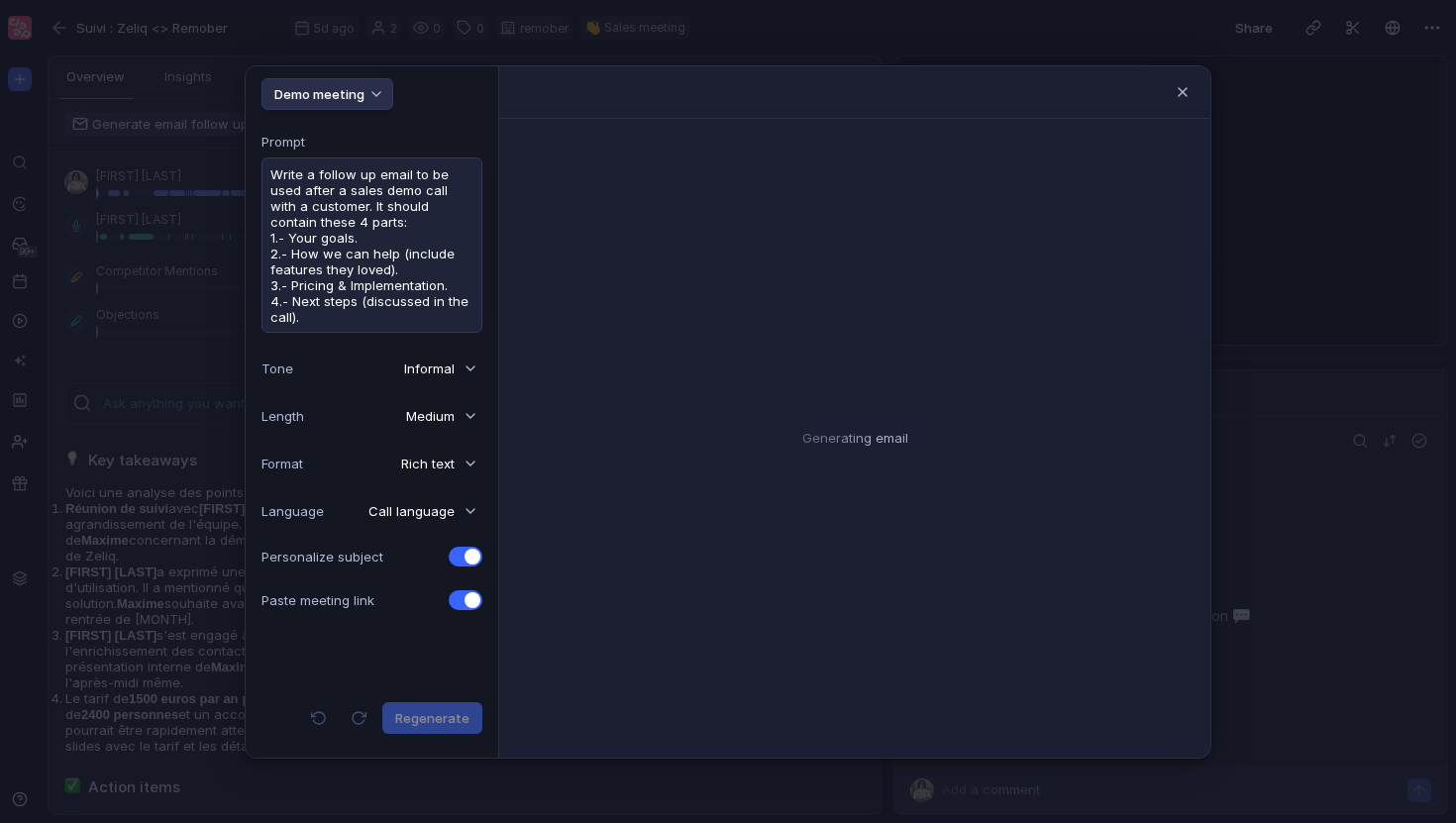 click on "Write a follow up email to be used after a sales demo call with a customer. It should contain these 4 parts:
1.- Your goals.
2.- How we can help (include features they loved).
3.- Pricing & Implementation.
4.- Next steps (discussed in the call).
Use bullet points to structure each section." at bounding box center [371, 242] 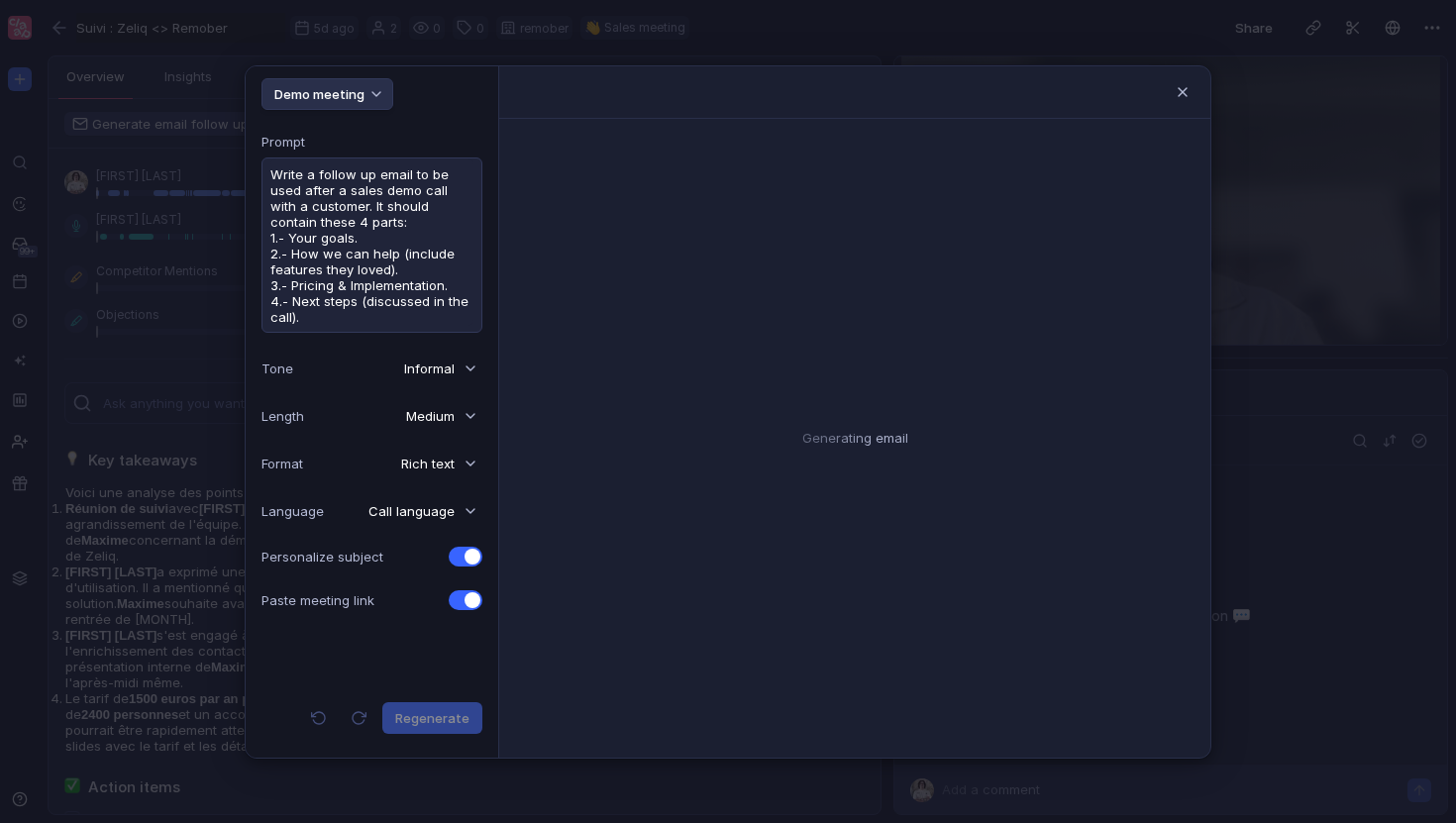 scroll, scrollTop: 26, scrollLeft: 0, axis: vertical 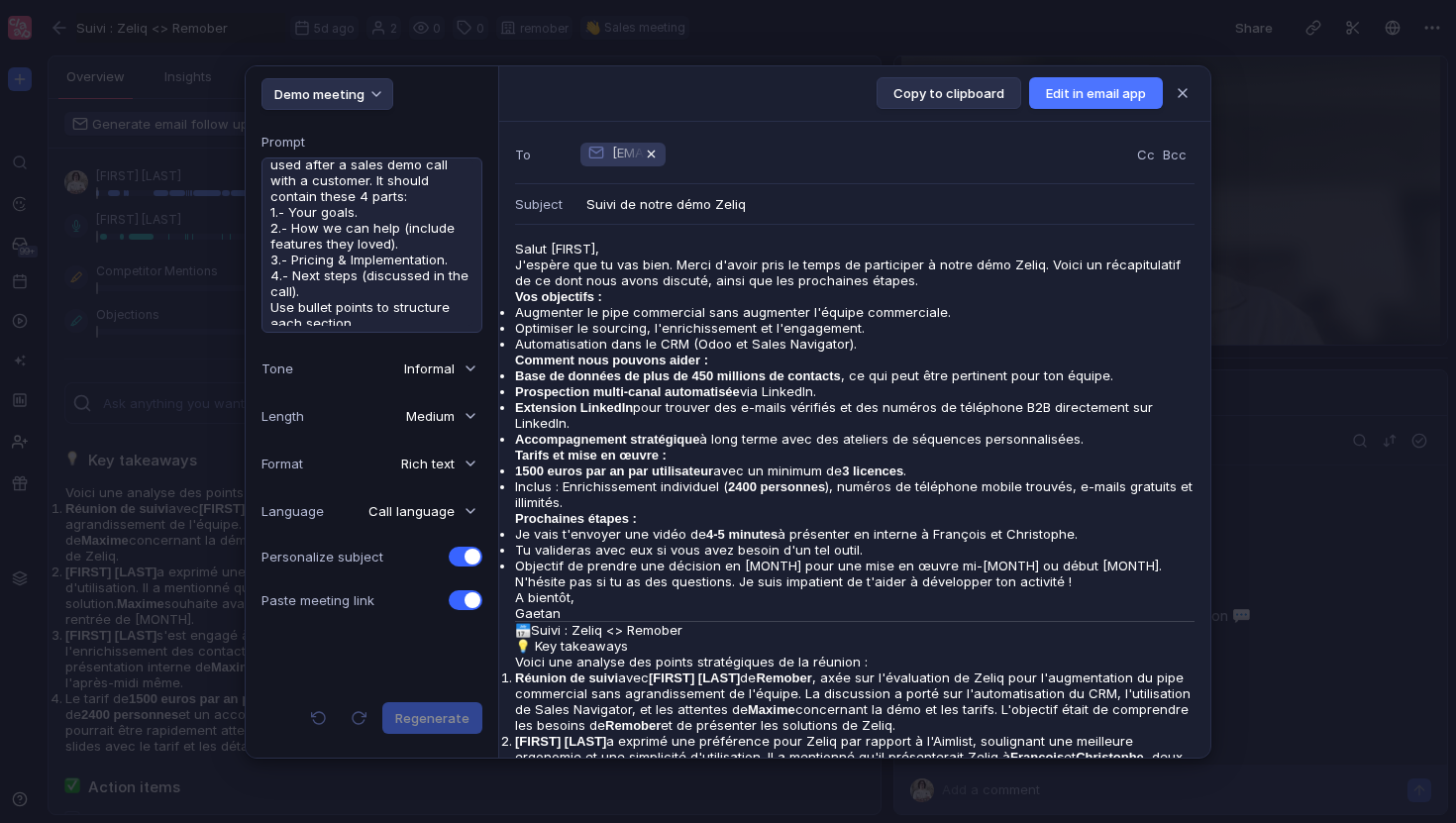 drag, startPoint x: 345, startPoint y: 203, endPoint x: 404, endPoint y: 319, distance: 130.14223 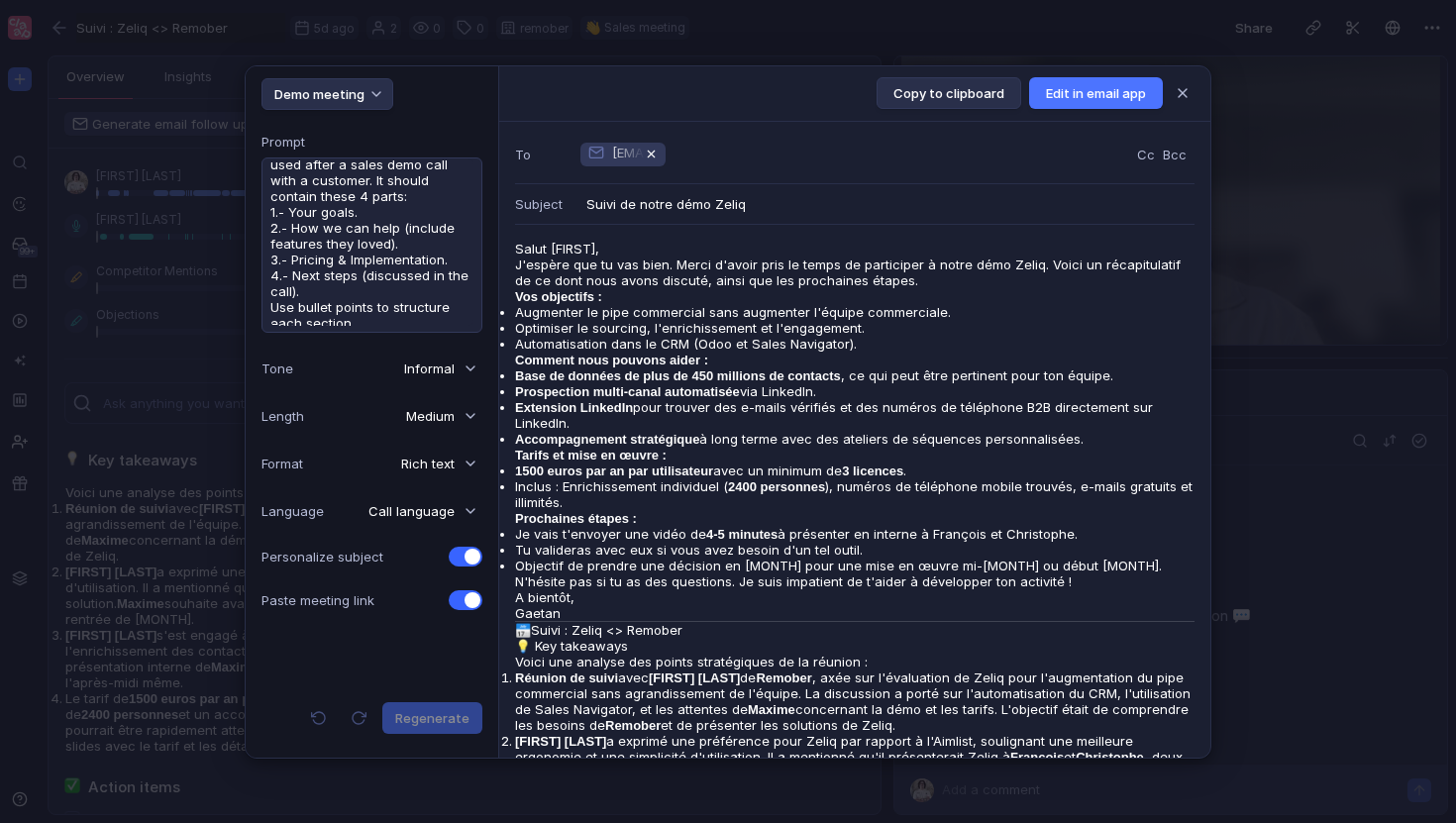 click on "Write a follow up email to be used after a sales demo call with a customer. It should contain these 4 parts:
1.- Your goals.
2.- How we can help (include features they loved).
3.- Pricing & Implementation.
4.- Next steps (discussed in the call).
Use bullet points to structure each section." at bounding box center (371, 242) 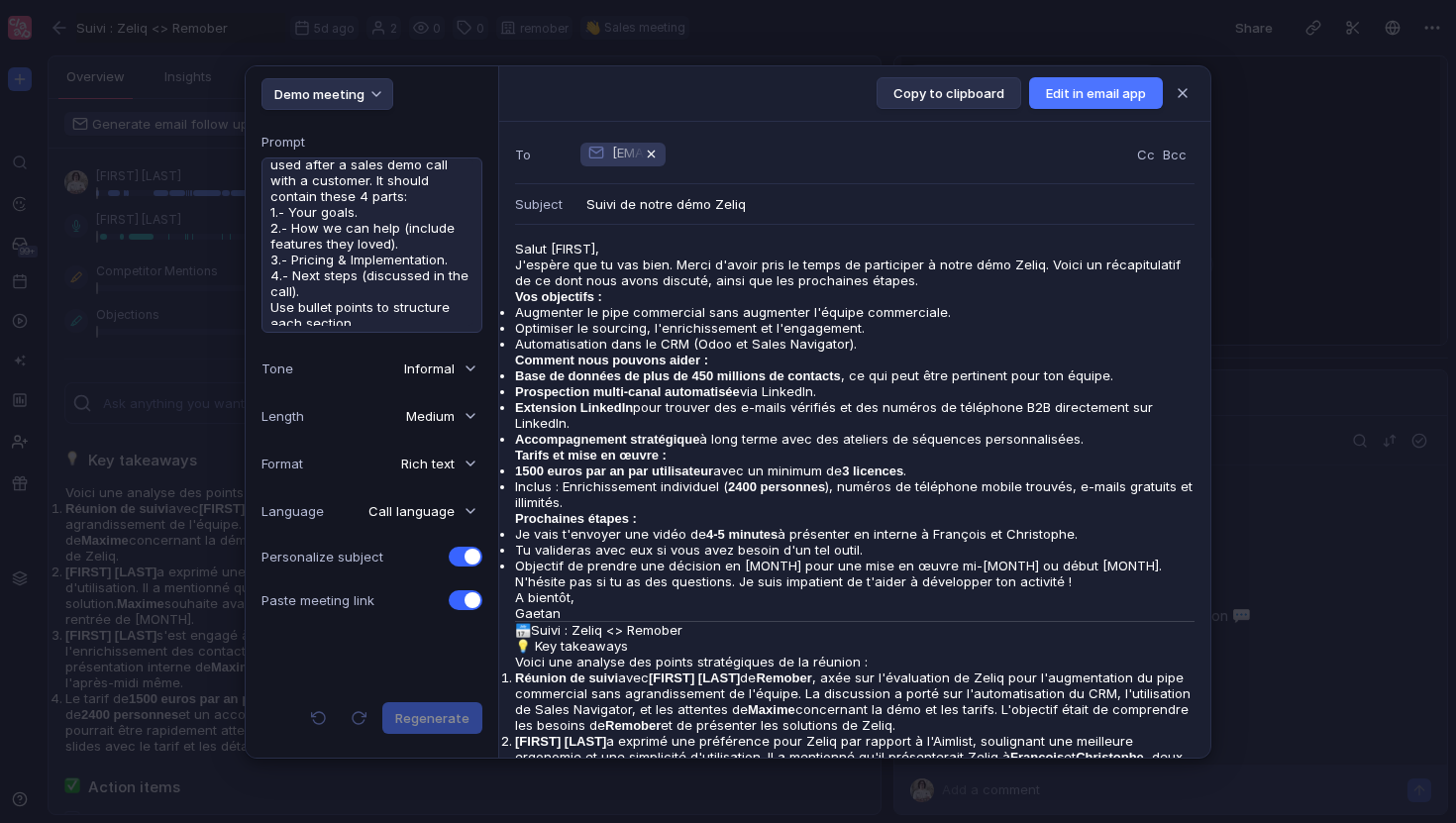 click on "Salut Maxime, J'espère que tu vas bien. Merci d'avoir pris le temps de participer à notre démo Zeliq. Voici un récapitulatif de ce dont nous avons discuté, ainsi que les prochaines étapes. Vos objectifs : Augmenter le pipe commercial sans augmenter l'équipe commerciale. Optimiser le sourcing, l'enrichissement et l'engagement. Automatisation dans le CRM (Odoo et Sales Navigator). Comment nous pouvons aider : Base de données de plus de 450 millions de contacts , ce qui peut être pertinent pour ton équipe. Prospection multi-canal automatisée  via LinkedIn. Extension LinkedIn  pour trouver des e-mails vérifiés et des numéros de téléphone B2B directement sur LinkedIn. Accompagnement stratégique  à long terme avec des ateliers de séquences personnalisées. Tarifs et mise en œuvre : 1500 euros par an par utilisateur  avec un minimum de  3 licences . Inclus : Enrichissement individuel ( 2400 personnes ), numéros de téléphone mobile trouvés, e-mails gratuits et illimités. Prochaines étapes :" at bounding box center (855, 621) 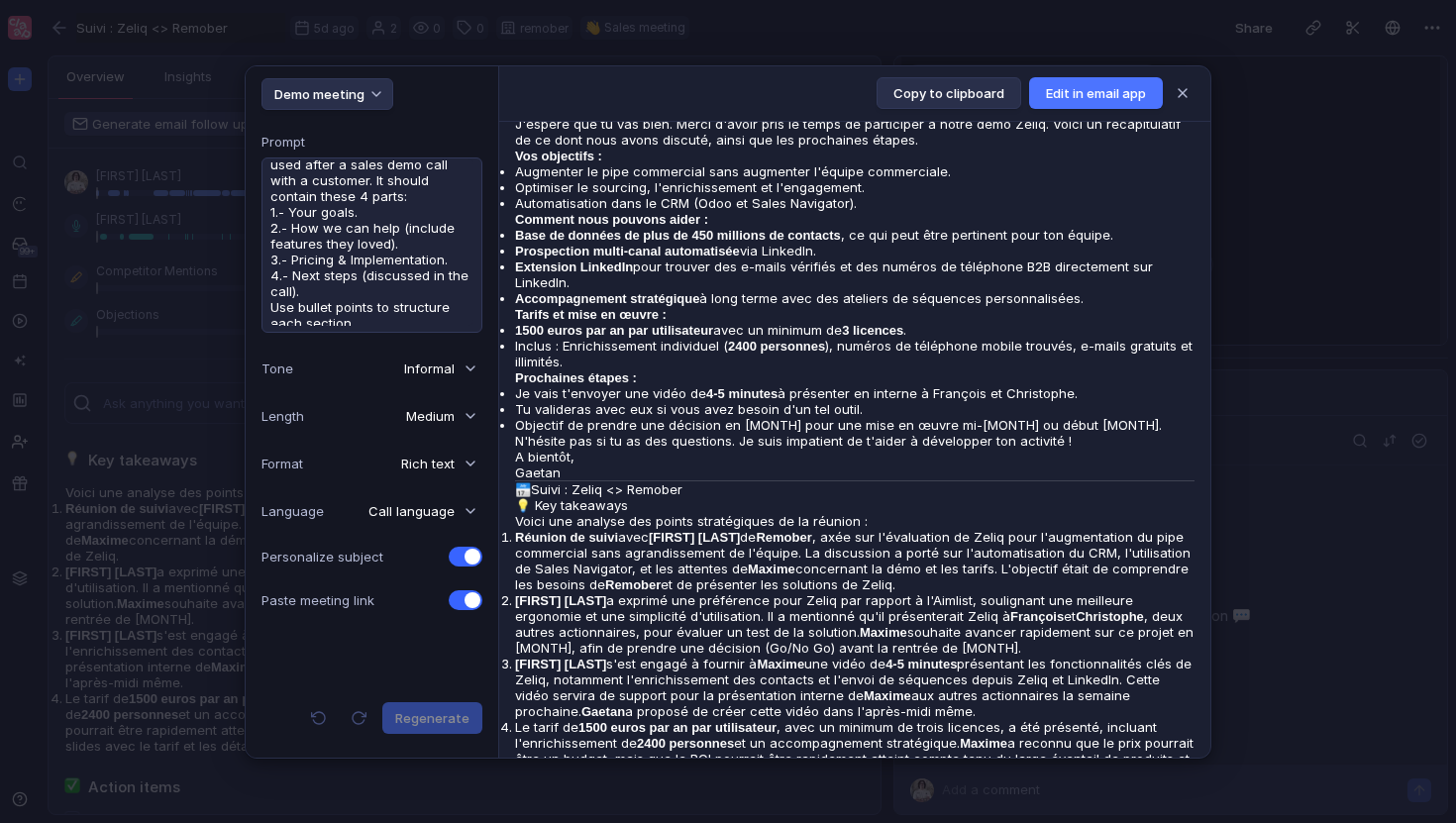 scroll, scrollTop: 162, scrollLeft: 0, axis: vertical 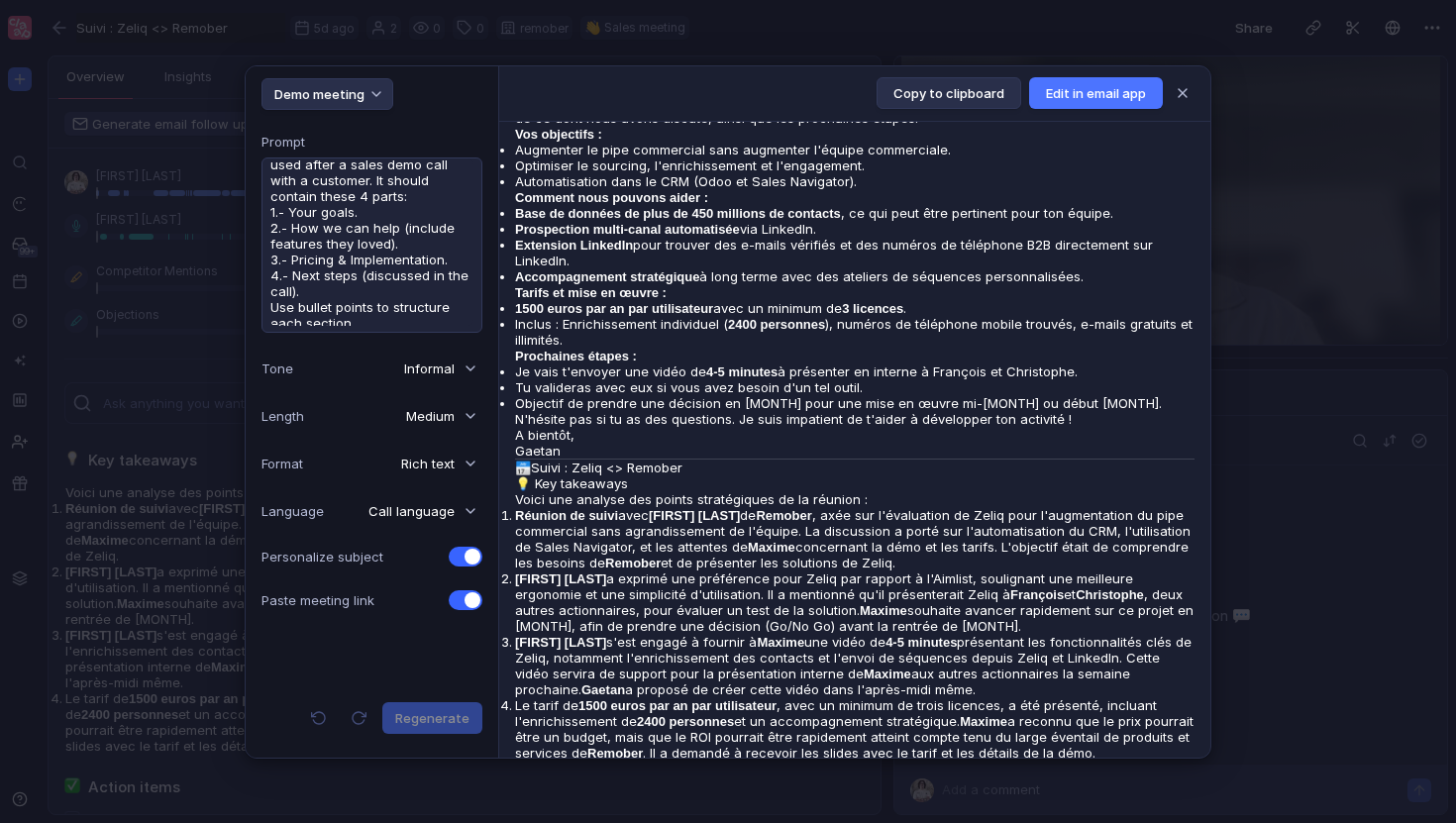 click on "Tarifs et mise en œuvre :" at bounding box center [855, 292] 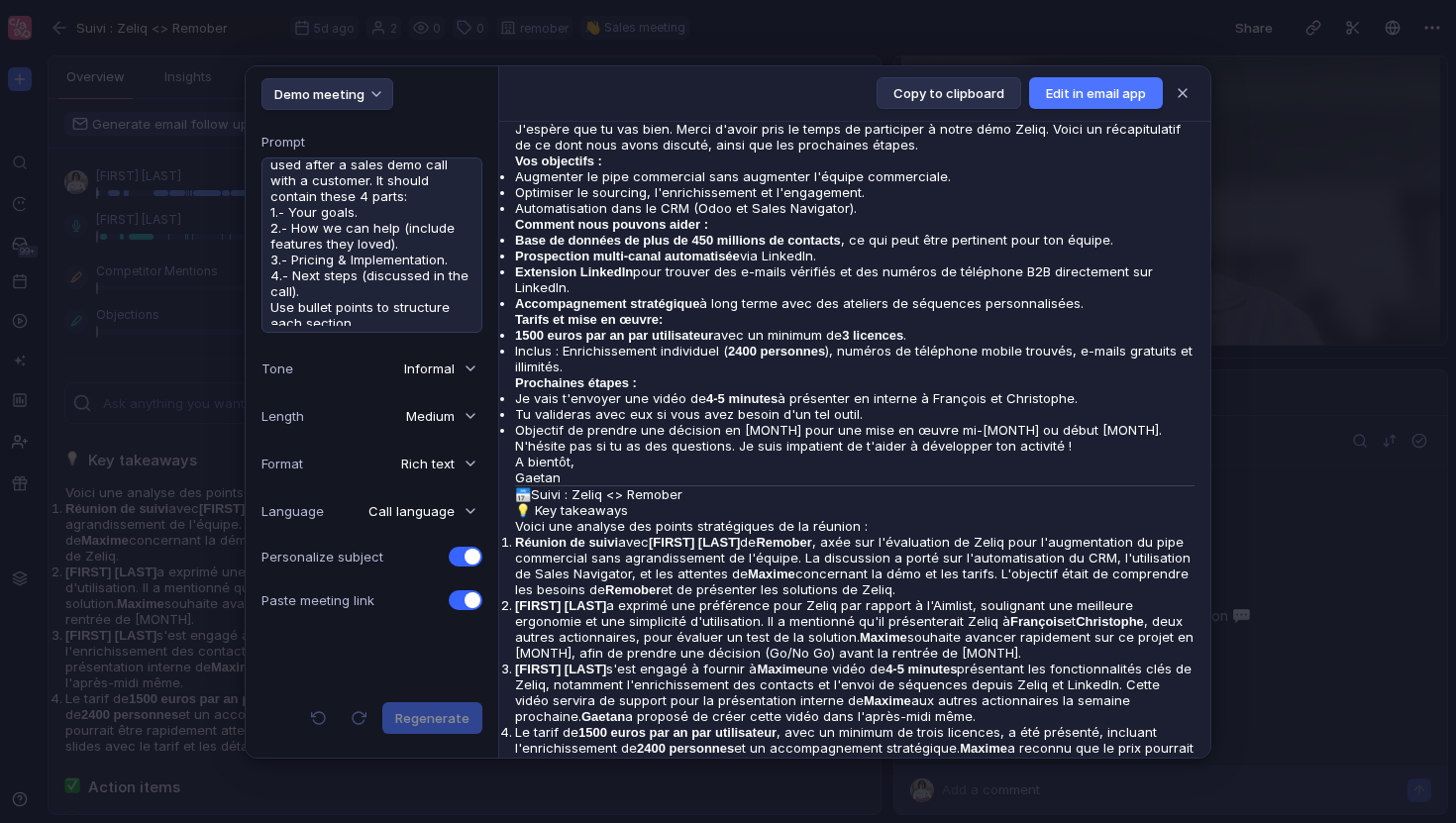 scroll, scrollTop: 138, scrollLeft: 0, axis: vertical 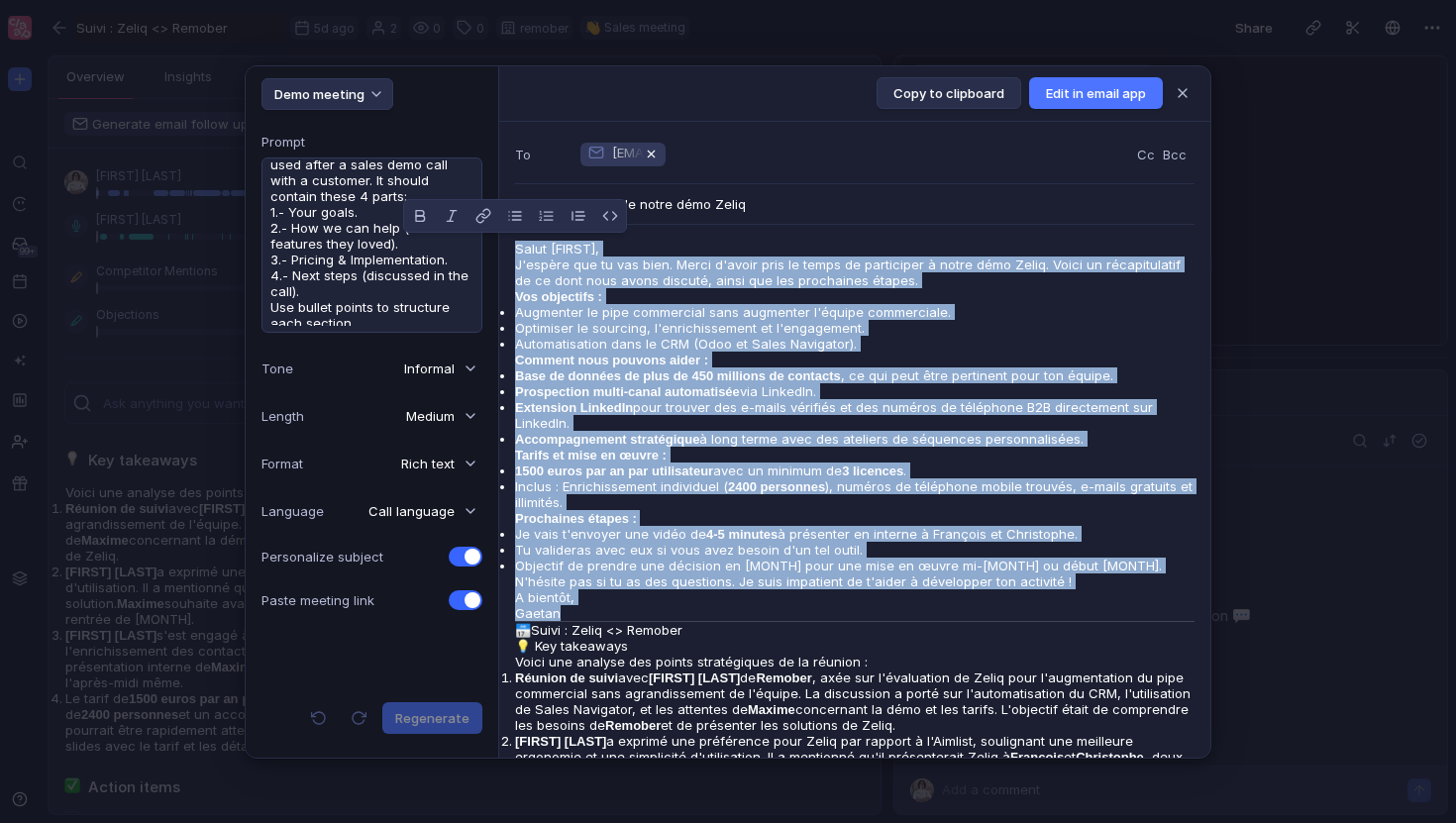 drag, startPoint x: 578, startPoint y: 651, endPoint x: 503, endPoint y: 250, distance: 407.95343 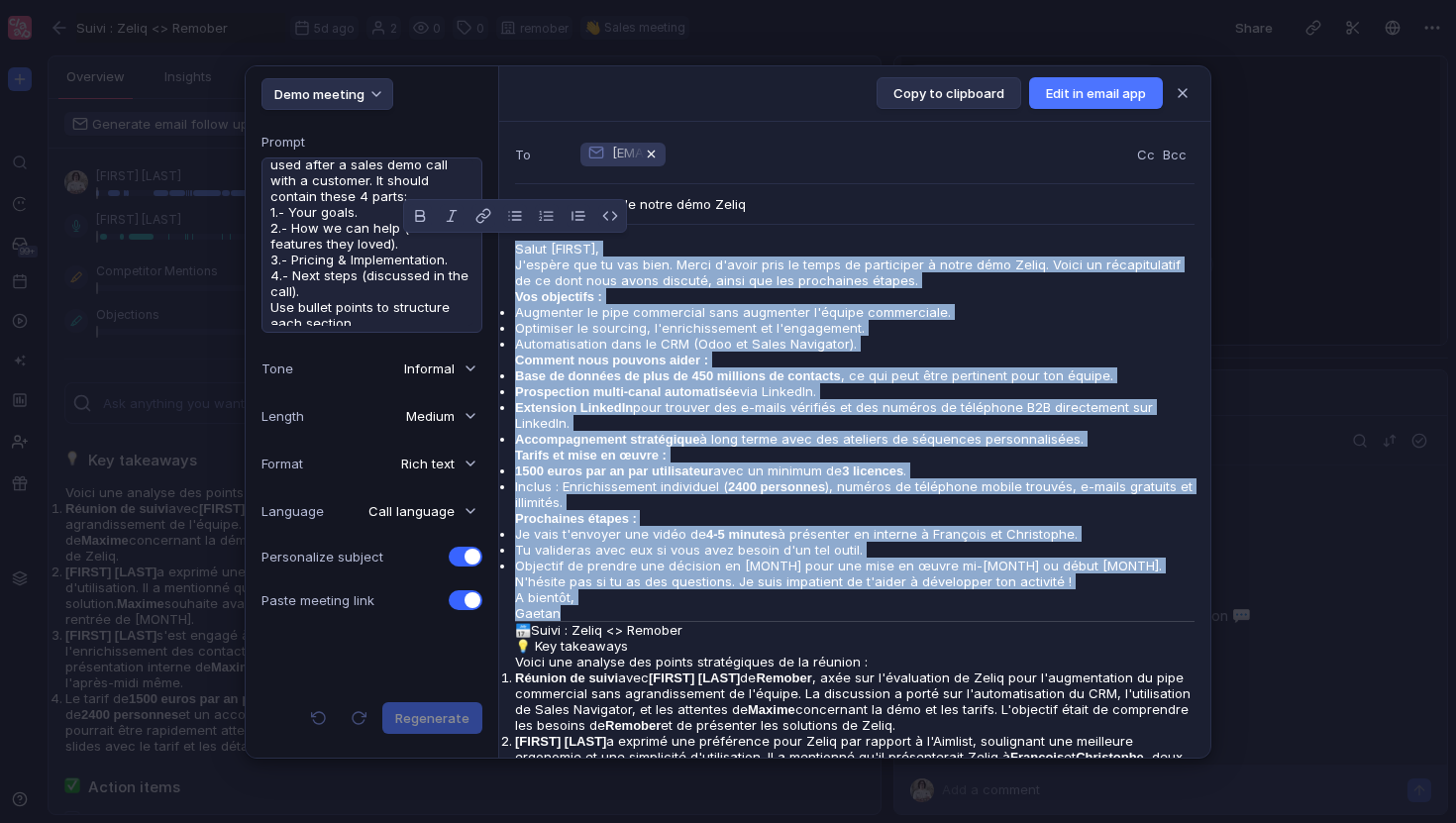 click on "To maxime.bouvard@remober.com Cc Bcc Subject Suivi de notre démo Zeliq Salut Maxime, J'espère que tu vas bien. Merci d'avoir pris le temps de participer à notre démo Zeliq. Voici un récapitulatif de ce dont nous avons discuté, ainsi que les prochaines étapes. Vos objectifs : Augmenter le pipe commercial sans augmenter l'équipe commerciale. Optimiser le sourcing, l'enrichissement et l'engagement. Automatisation dans le CRM (Odoo et Sales Navigator). Comment nous pouvons aider : Base de données de plus de 450 millions de contacts , ce qui peut être pertinent pour ton équipe. Prospection multi-canal automatisée  via LinkedIn. Extension LinkedIn  pour trouver des e-mails vérifiés et des numéros de téléphone B2B directement sur LinkedIn. Accompagnement stratégique  à long terme avec des ateliers de séquences personnalisées. Tarifs et mise en œuvre : 1500 euros par an par utilisateur  avec un minimum de  3 licences . Inclus : Enrichissement individuel ( 2400 personnes Prochaines étapes :  de" at bounding box center [855, 440] 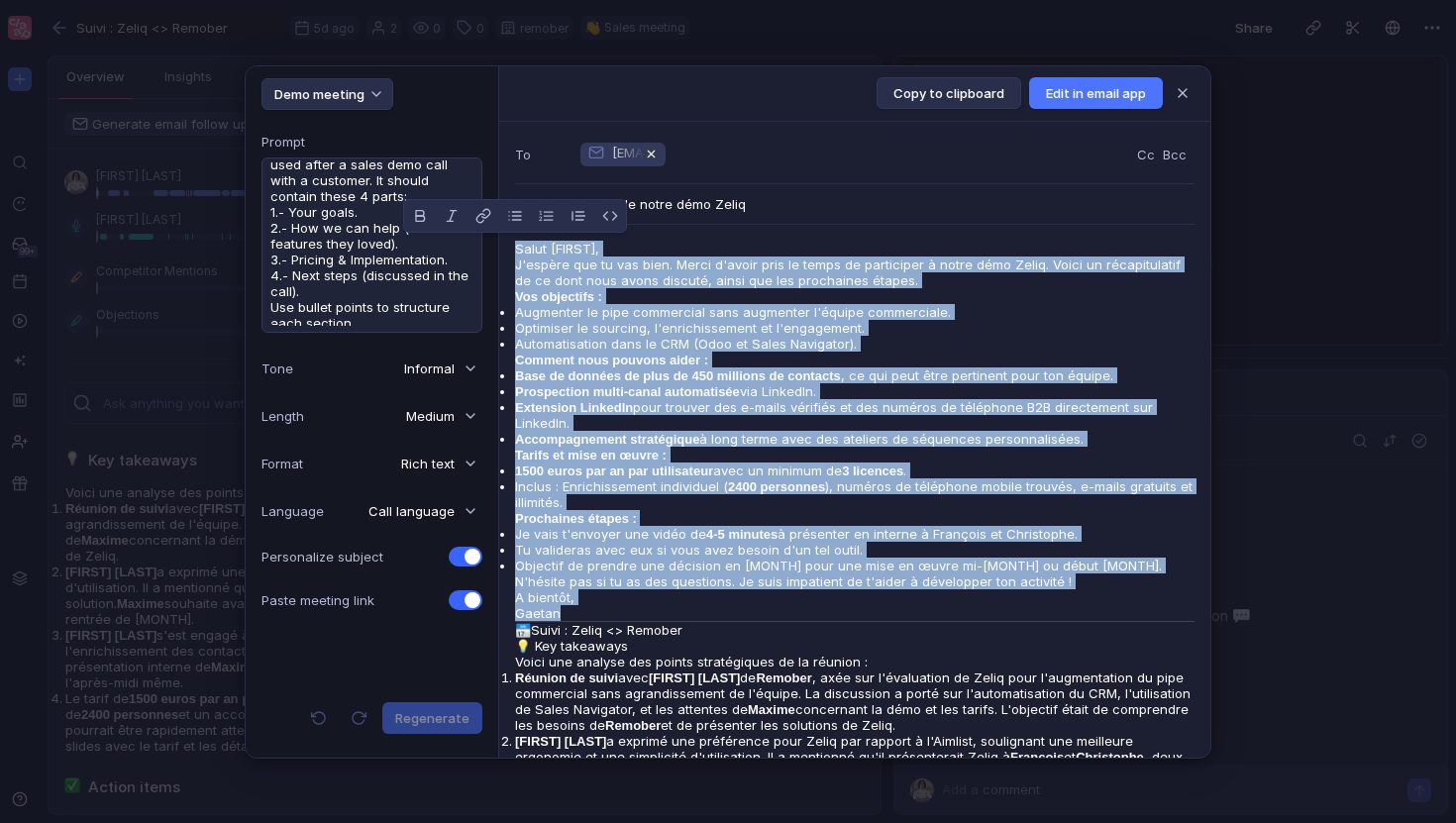 copy on "Salut Maxime, J'espère que tu vas bien. Merci d'avoir pris le temps de participer à notre démo Zeliq. Voici un récapitulatif de ce dont nous avons discuté, ainsi que les prochaines étapes. Vos objectifs : Augmenter le pipe commercial sans augmenter l'équipe commerciale. Optimiser le sourcing, l'enrichissement et l'engagement. Automatisation dans le CRM (Odoo et Sales Navigator). Comment nous pouvons aider : Base de données de plus de 450 millions de contacts , ce qui peut être pertinent pour ton équipe. Prospection multi-canal automatisée  via LinkedIn. Extension LinkedIn  pour trouver des e-mails vérifiés et des numéros de téléphone B2B directement sur LinkedIn. Accompagnement stratégique  à long terme avec des ateliers de séquences personnalisées. Tarifs et mise en œuvre : 1500 euros par an par utilisateur  avec un minimum de  3 licences . Inclus : Enrichissement individuel ( 2400 personnes ), numéros de téléphone mobile trouvés, e-mails gratuits et illimités. Prochaines étapes : Je vais t'envoyer une vi..." 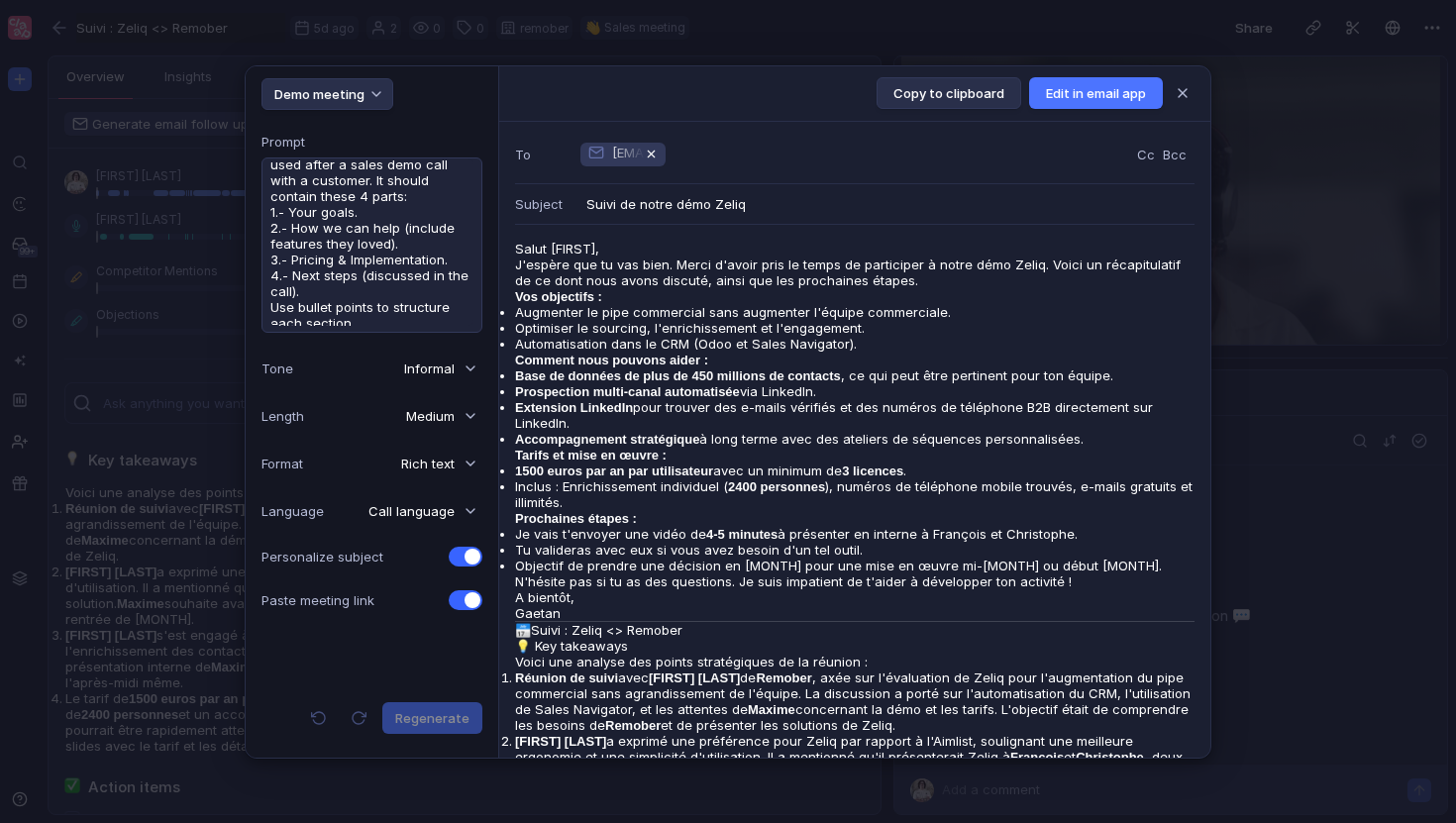click on "Demo meeting Prompt Write a follow up email to be used after a sales demo call with a customer. It should contain these 4 parts:
1.- Your goals.
2.- How we can help (include features they loved).
3.- Pricing & Implementation.
4.- Next steps (discussed in the call).
Use bullet points to structure each section. Tone Informal Length Medium Format Rich text Language Call language Personalize subject Paste meeting link Regenerate Copy to clipboard Edit in email app To maxime.bouvard@remober.com Cc Bcc Subject Suivi de notre démo Zeliq Salut Maxime, J'espère que tu vas bien. Merci d'avoir pris le temps de participer à notre démo Zeliq. Voici un récapitulatif de ce dont nous avons discuté, ainsi que les prochaines étapes. Vos objectifs : Augmenter le pipe commercial sans augmenter l'équipe commerciale. Optimiser le sourcing, l'enrichissement et l'engagement. Automatisation dans le CRM (Odoo et Sales Navigator). Comment nous pouvons aider : Base de données de plus de 450 millions de contacts  via LinkedIn. ." at bounding box center (728, 411) 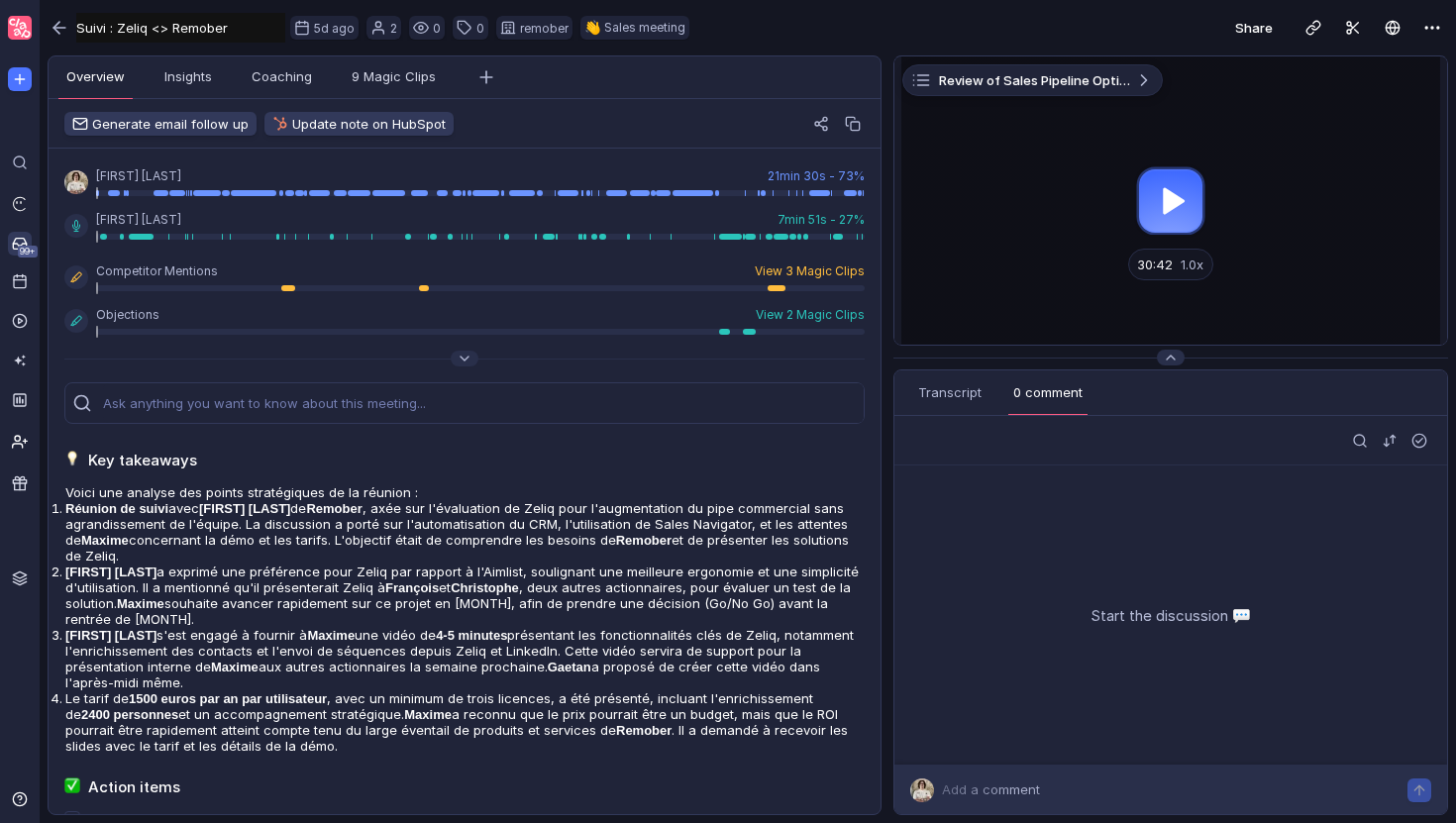 click on "Inbox 99+" at bounding box center (20, 244) 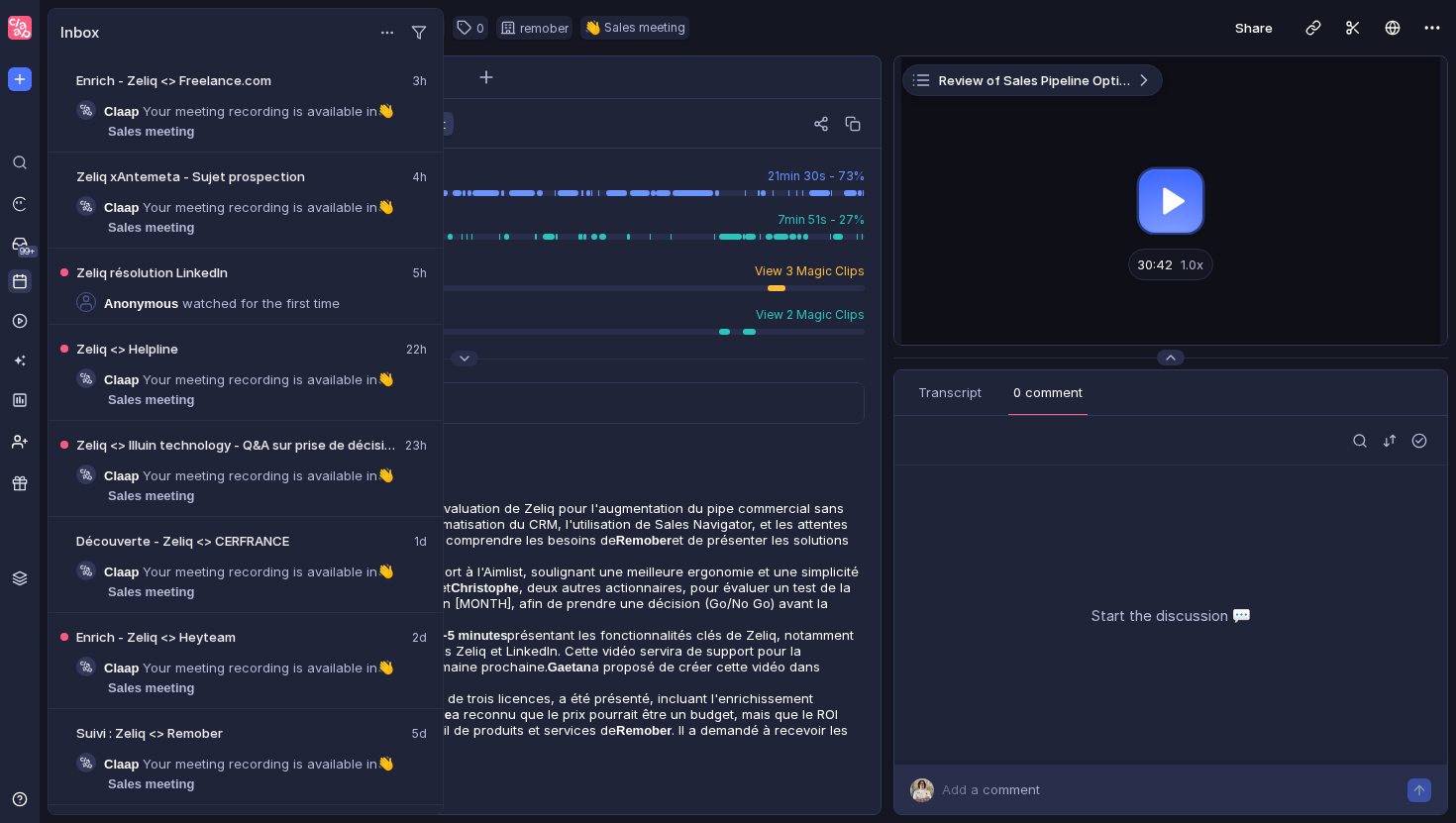 click at bounding box center [20, 280] 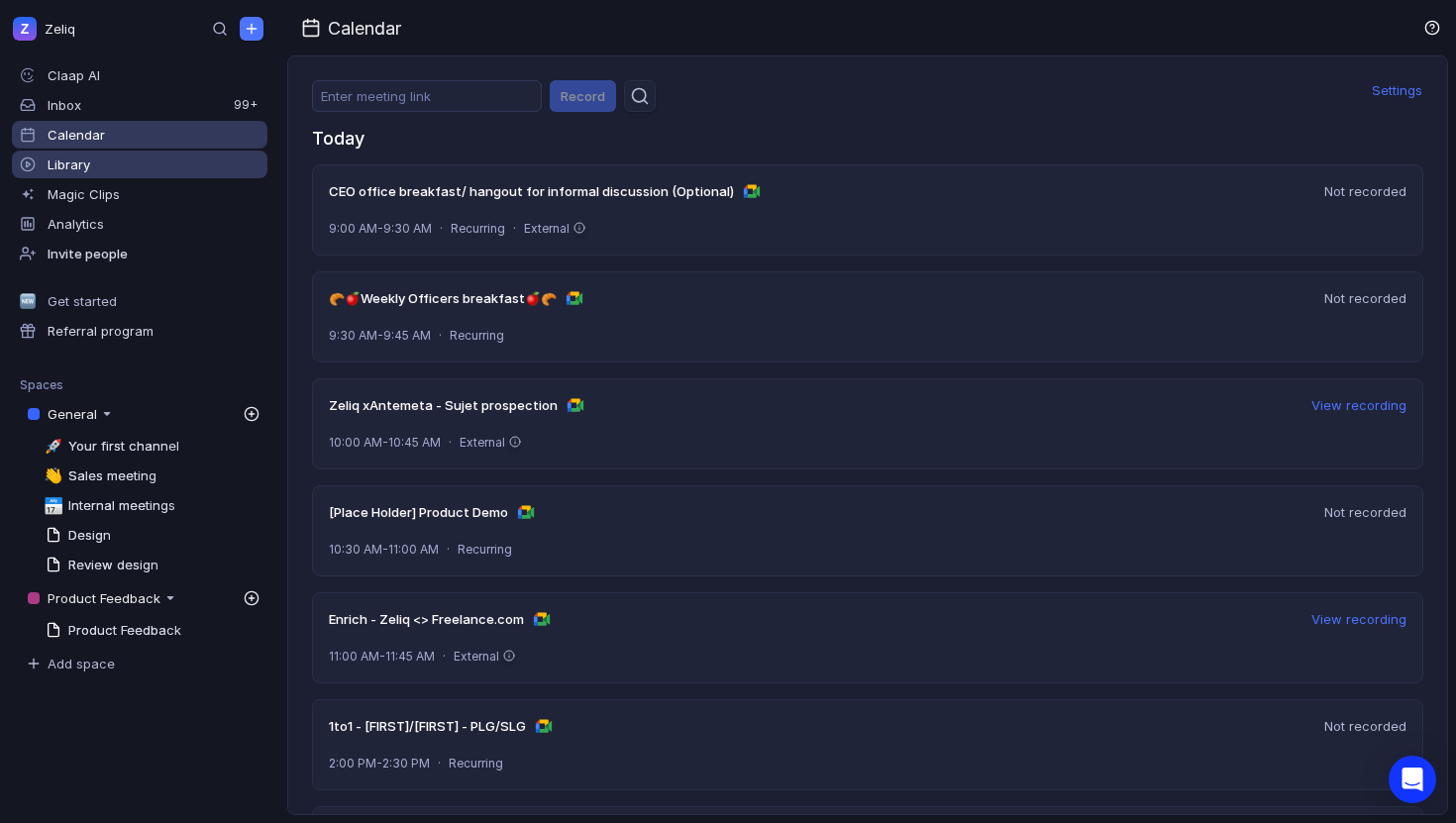 click on "Library" at bounding box center [68, 164] 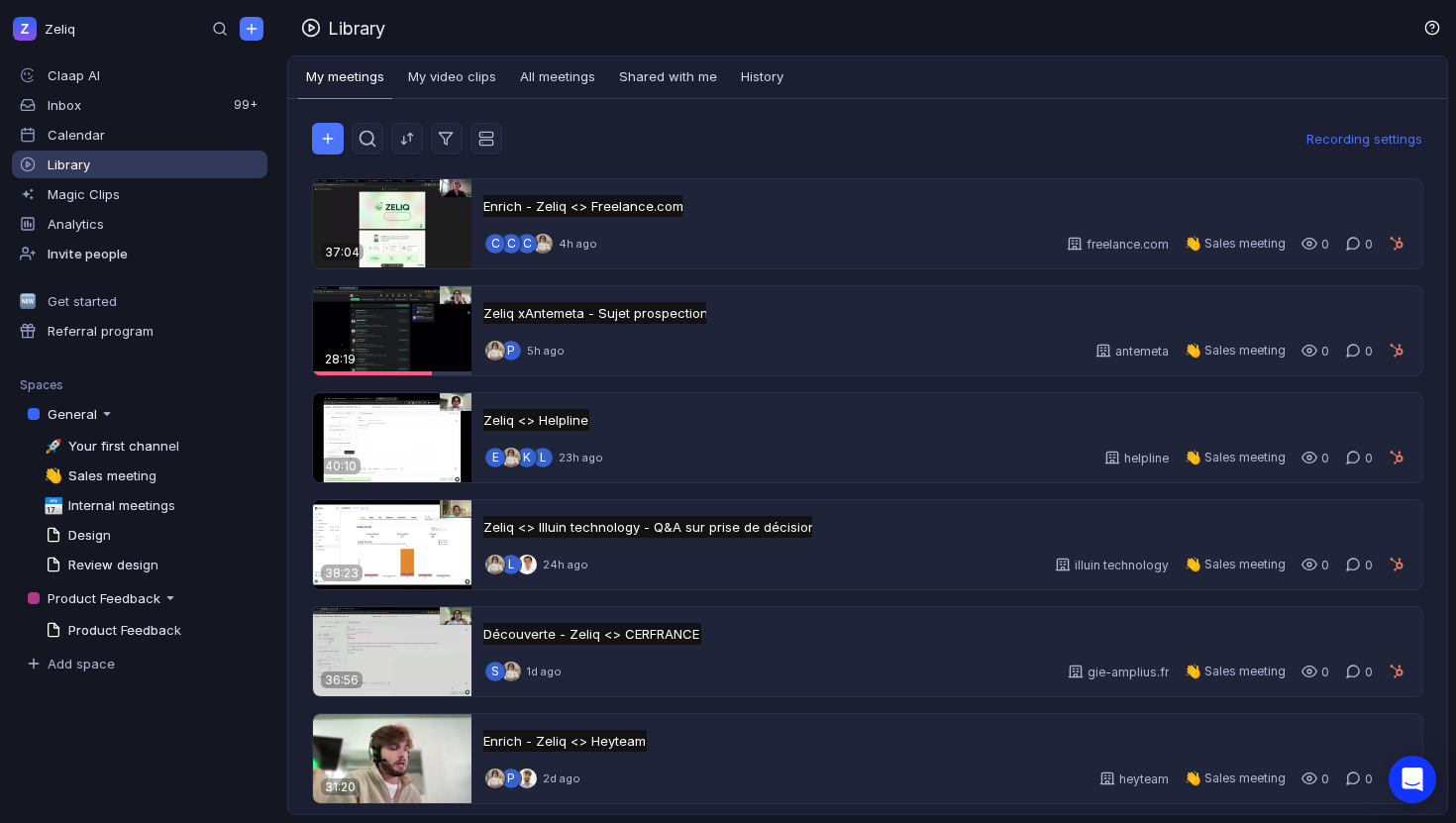 click on "Recording settings" at bounding box center [868, 139] 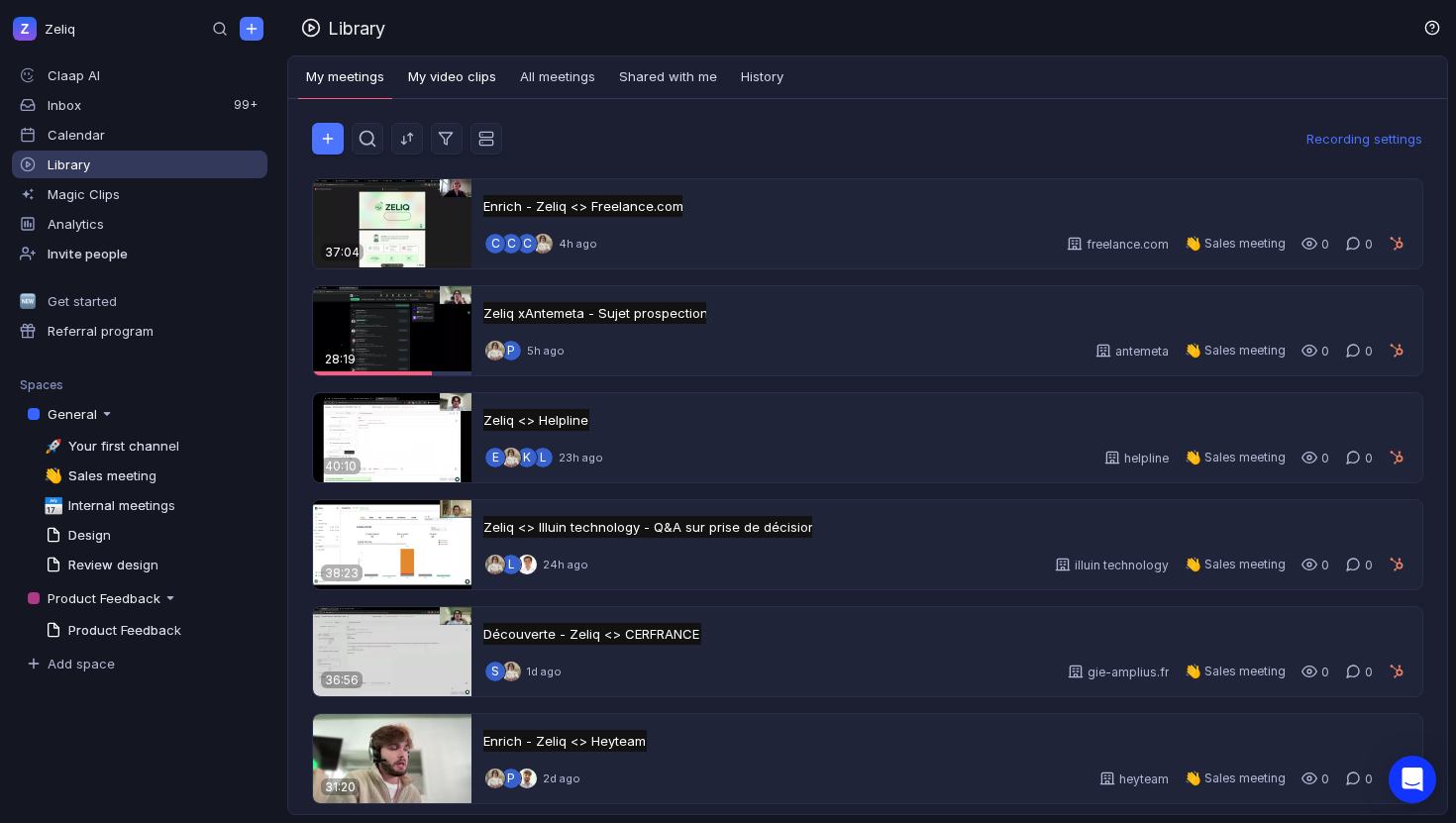 click on "My video clips" at bounding box center (452, 77) 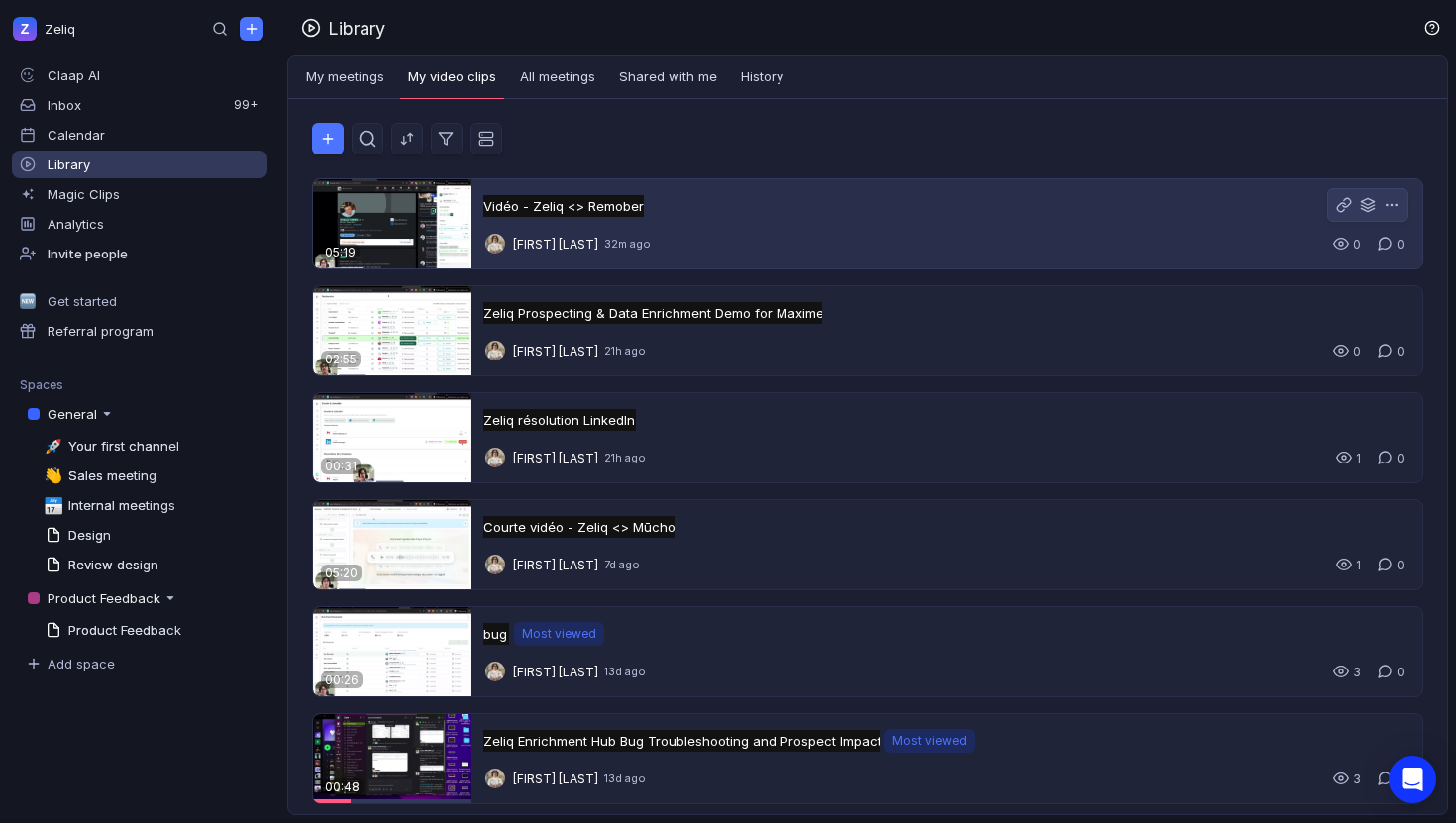 click on "Gaetan Montagud 32m ago 0 0" at bounding box center (947, 244) 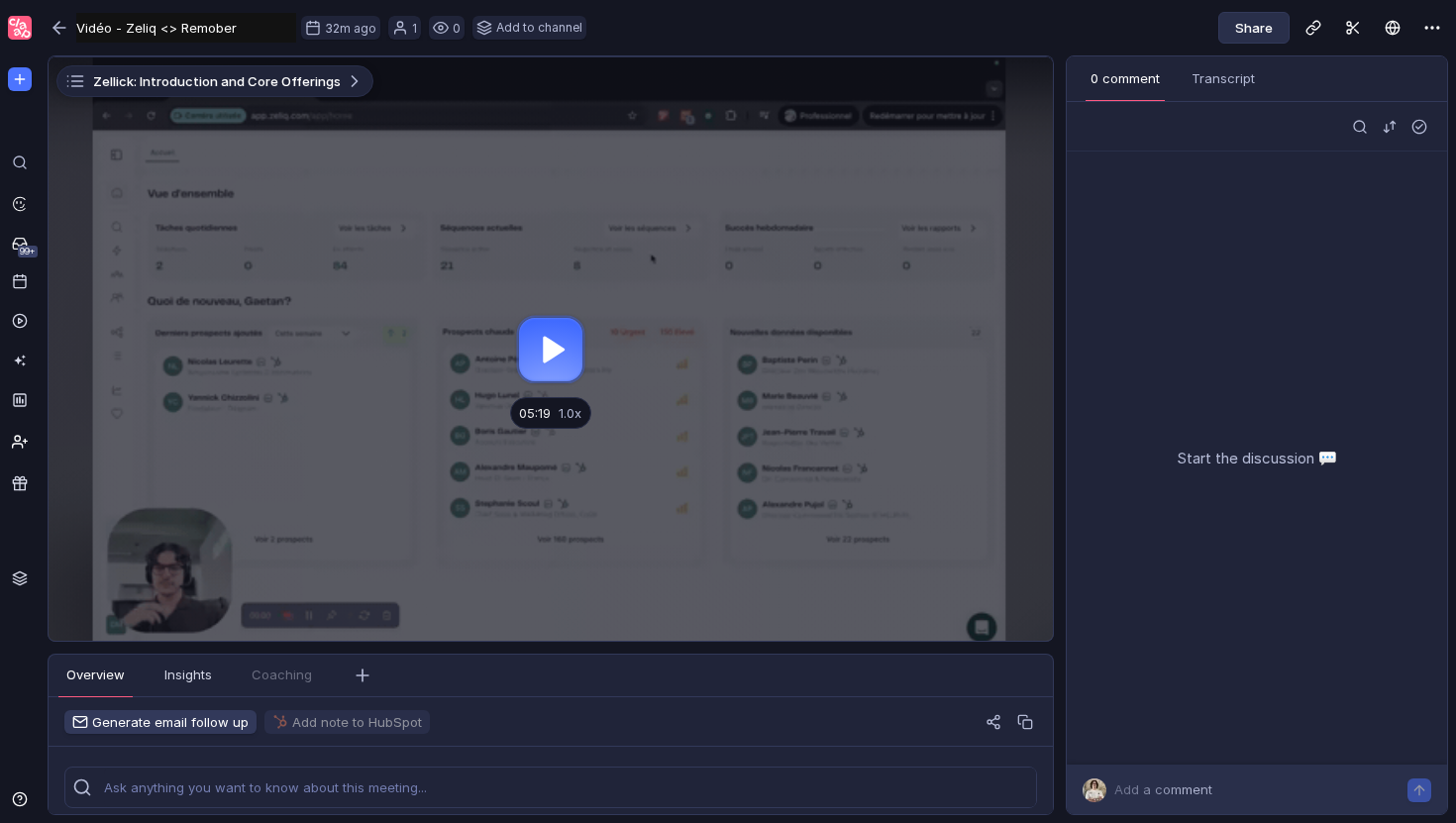 click on "Share" at bounding box center (1254, 28) 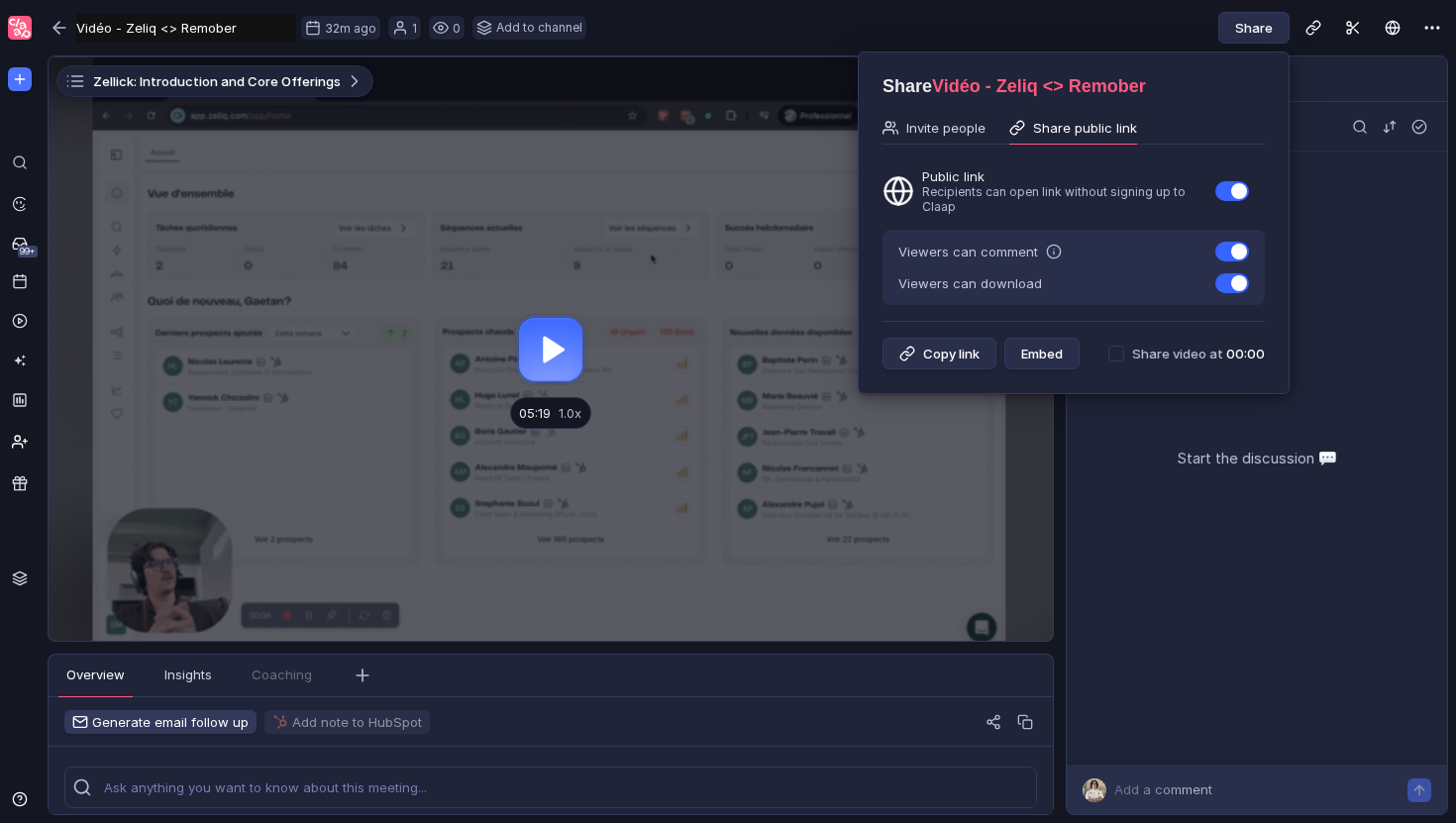 click on "Share public link" at bounding box center [1073, 128] 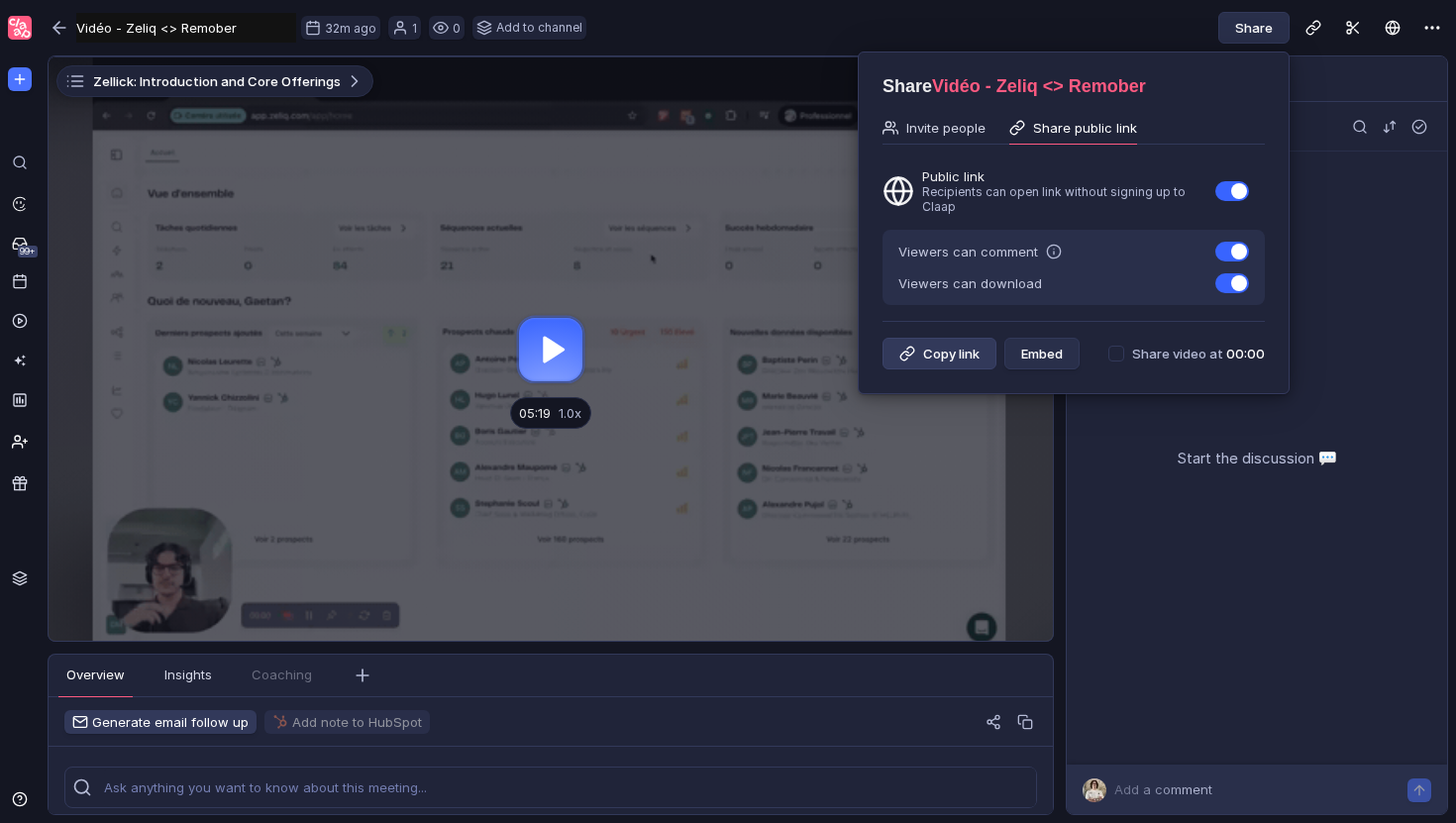 click on "Copy link" at bounding box center (939, 354) 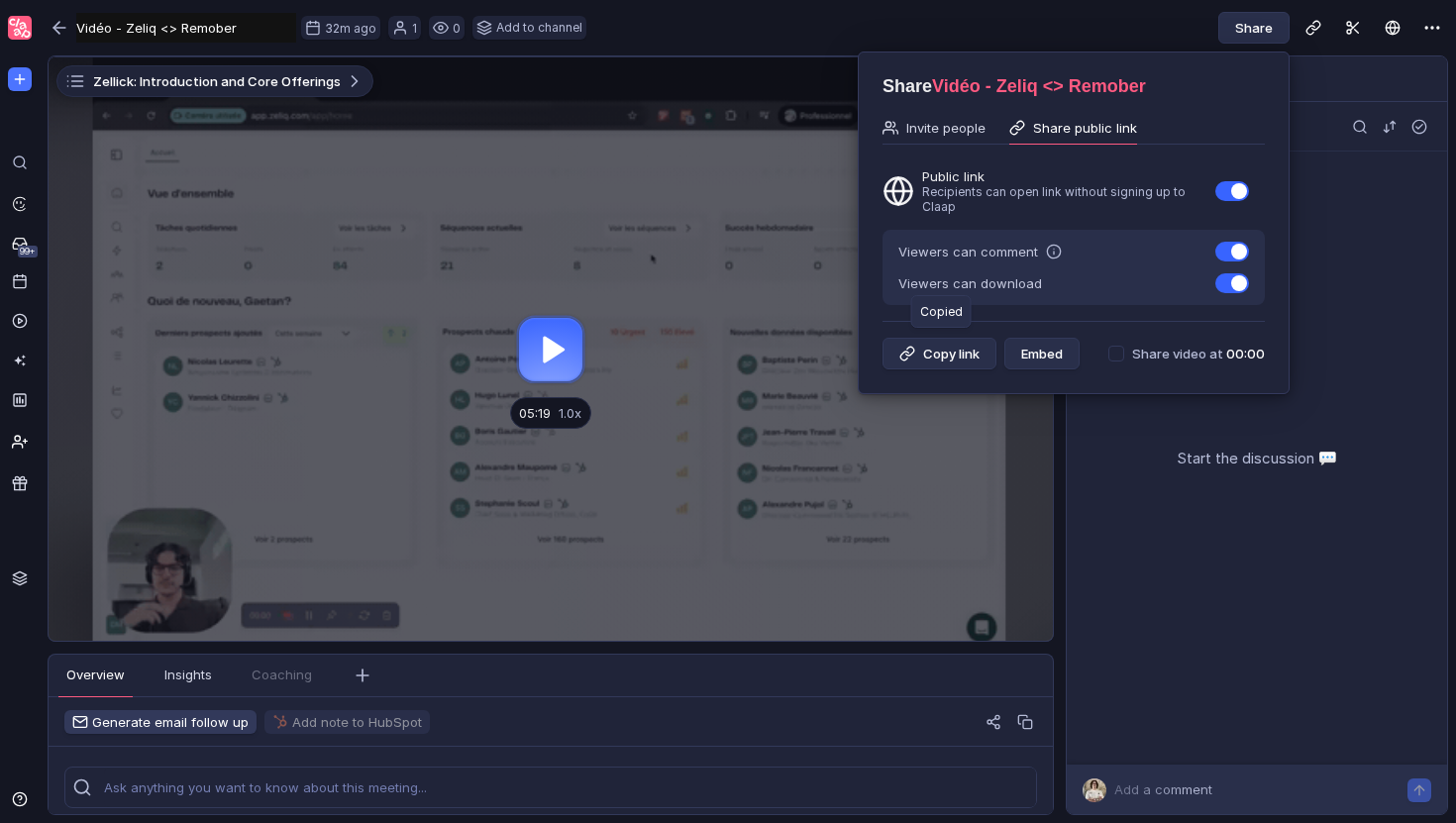 click at bounding box center (728, 411) 